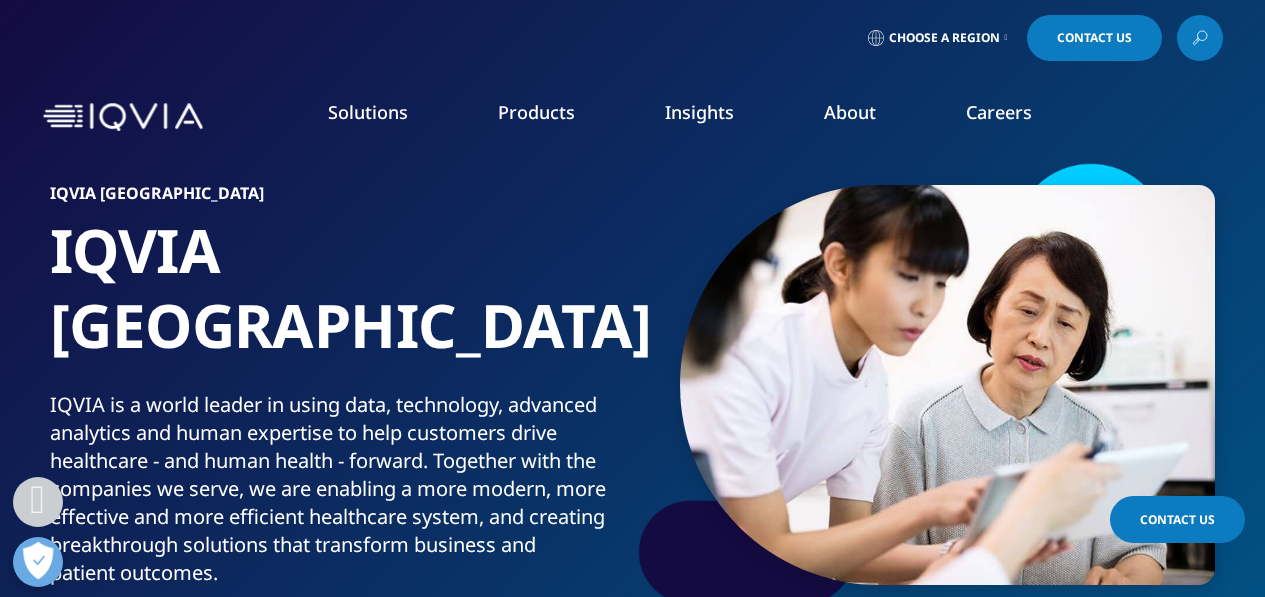 scroll, scrollTop: 400, scrollLeft: 0, axis: vertical 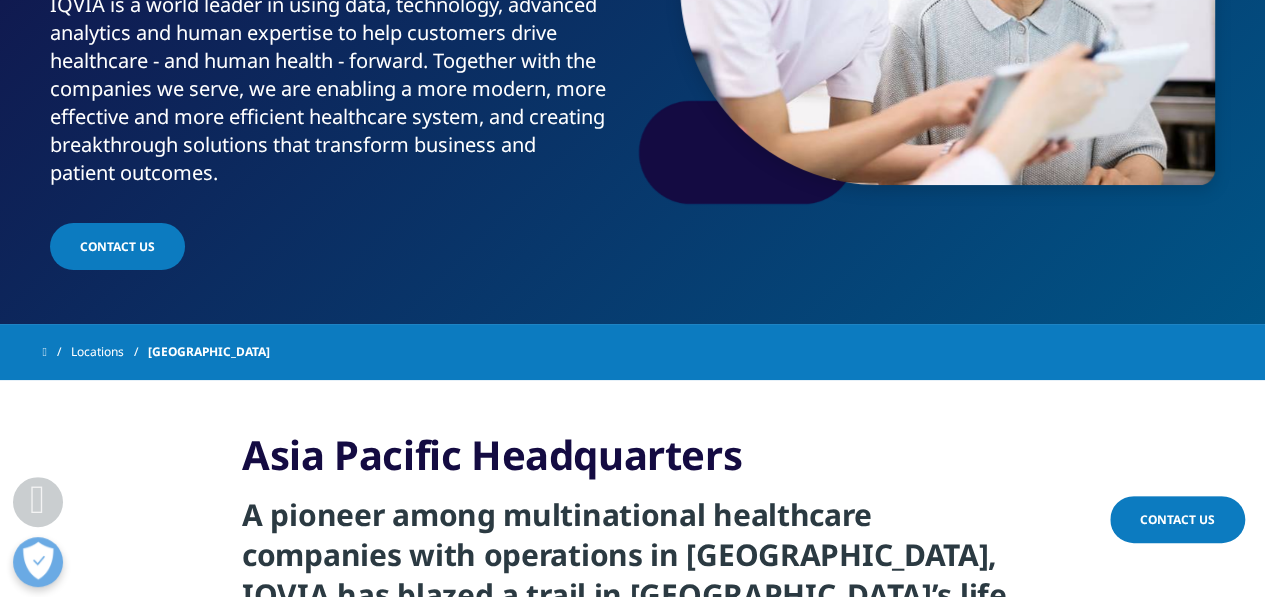 click on "CONTACT US" at bounding box center (117, 246) 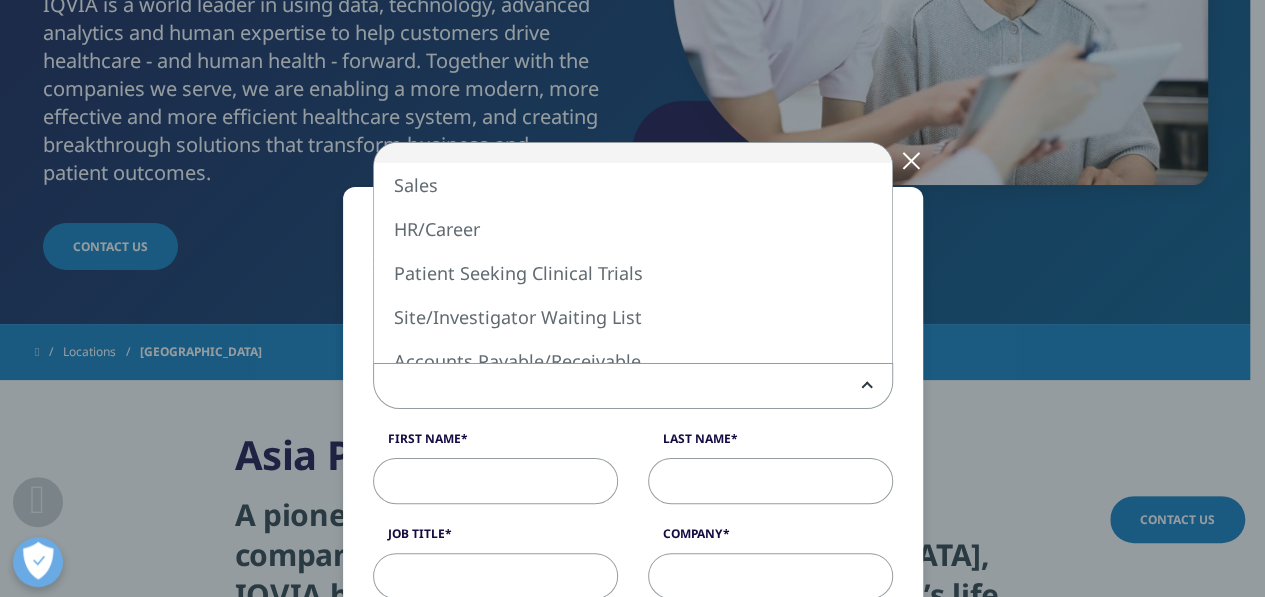click at bounding box center [633, 387] 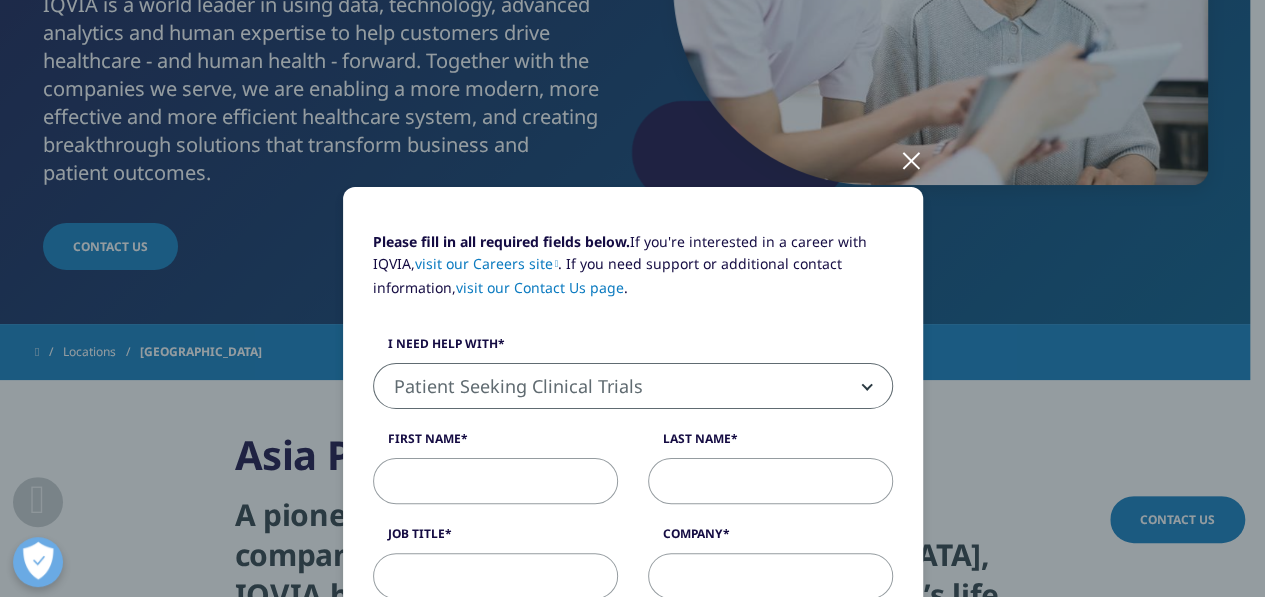 select on "Patient Seeking Clinical Trials" 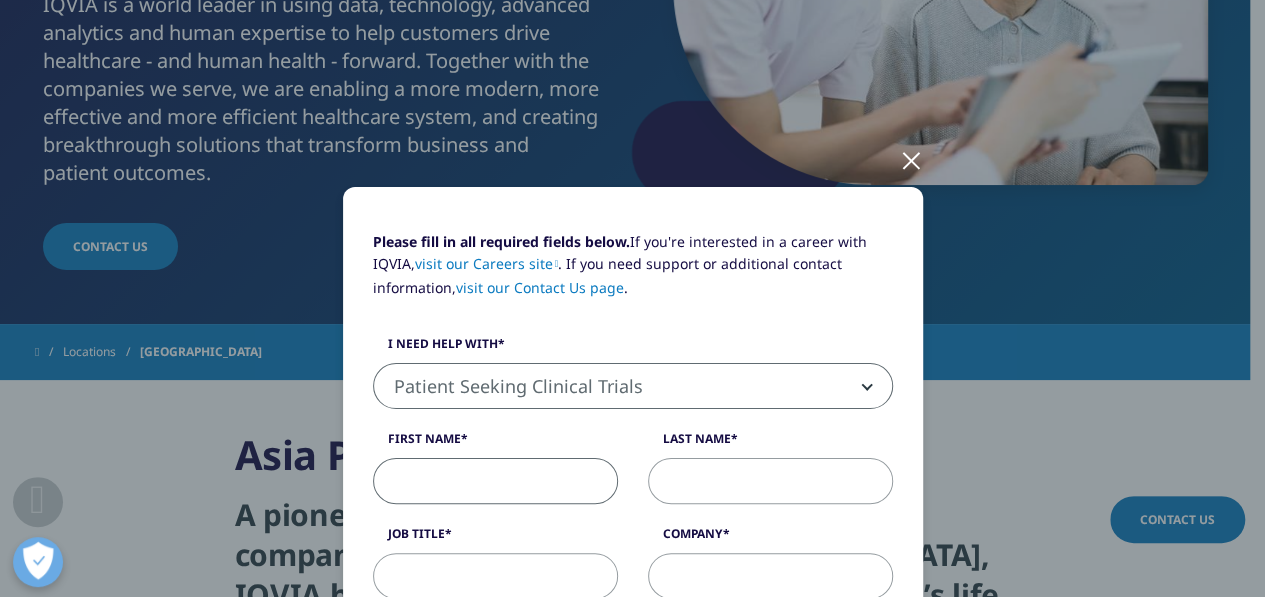 click on "First Name" at bounding box center (495, 481) 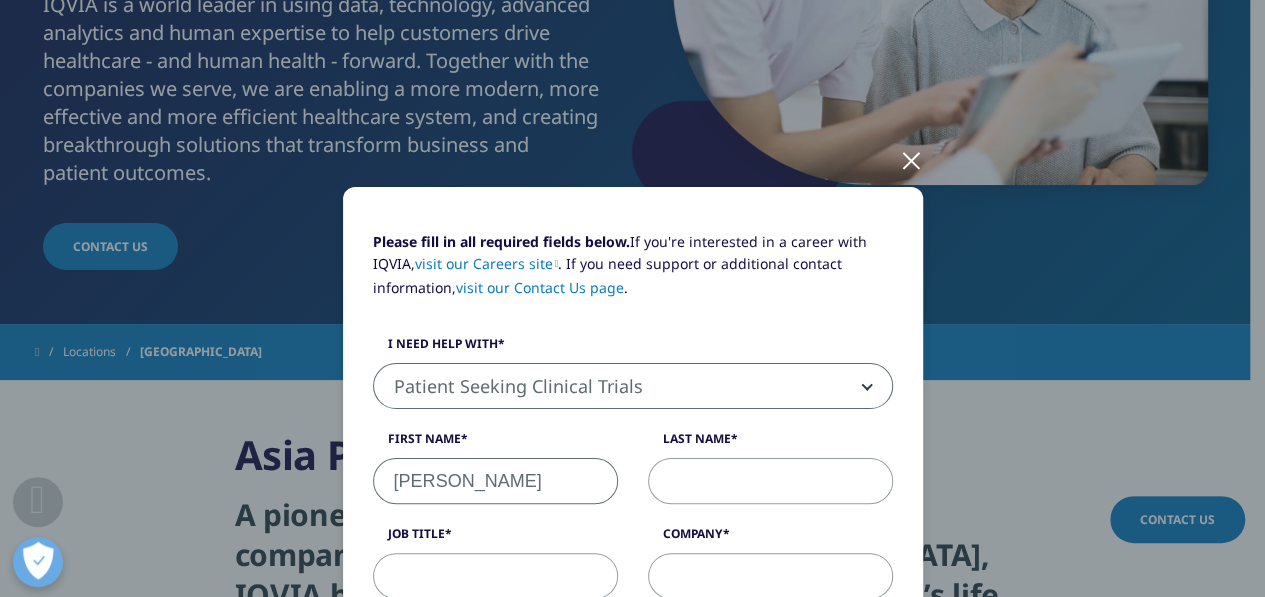 type on "Zhang" 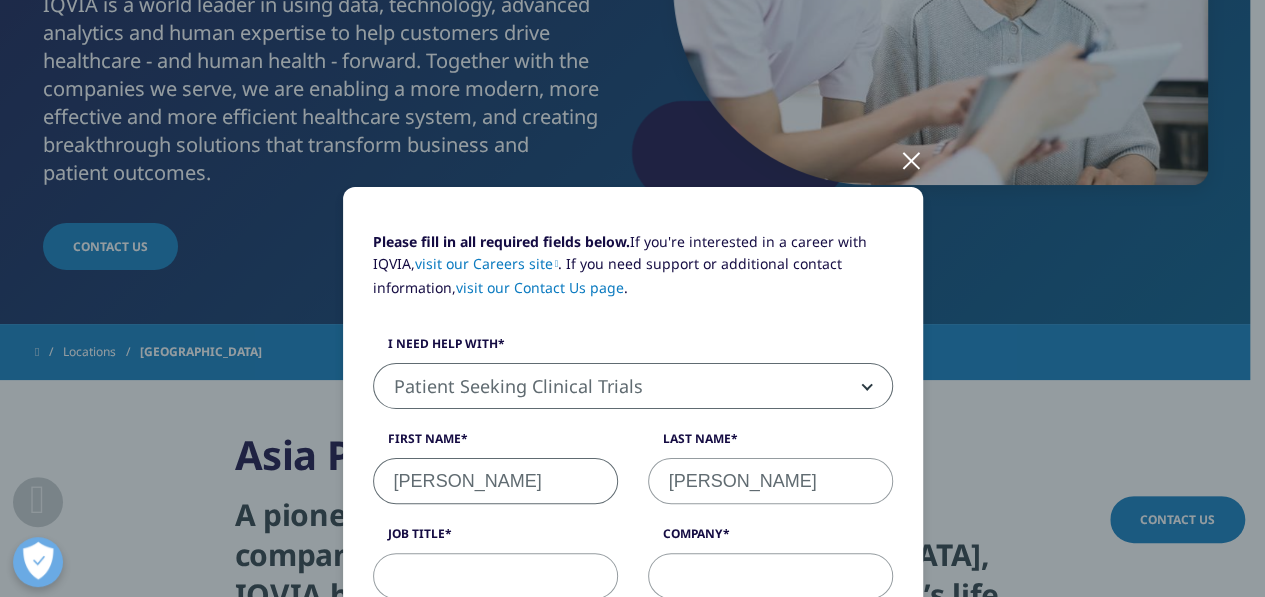 type on "Longrunn Medical Technologies Pte Ltd" 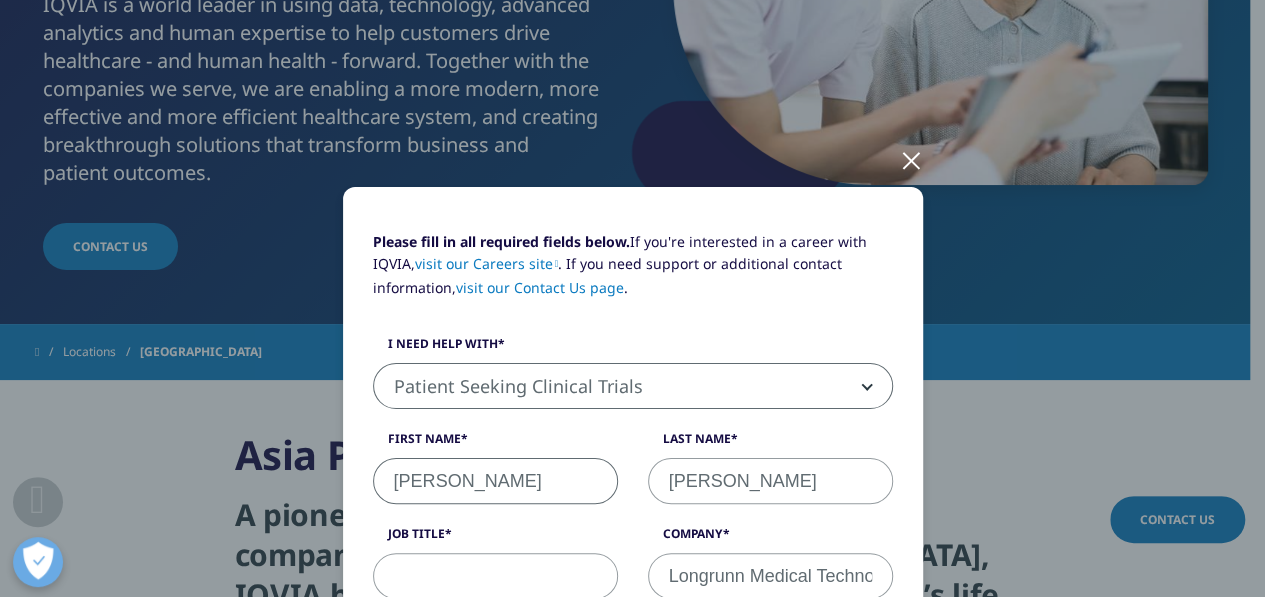type on "neng@efila.sg" 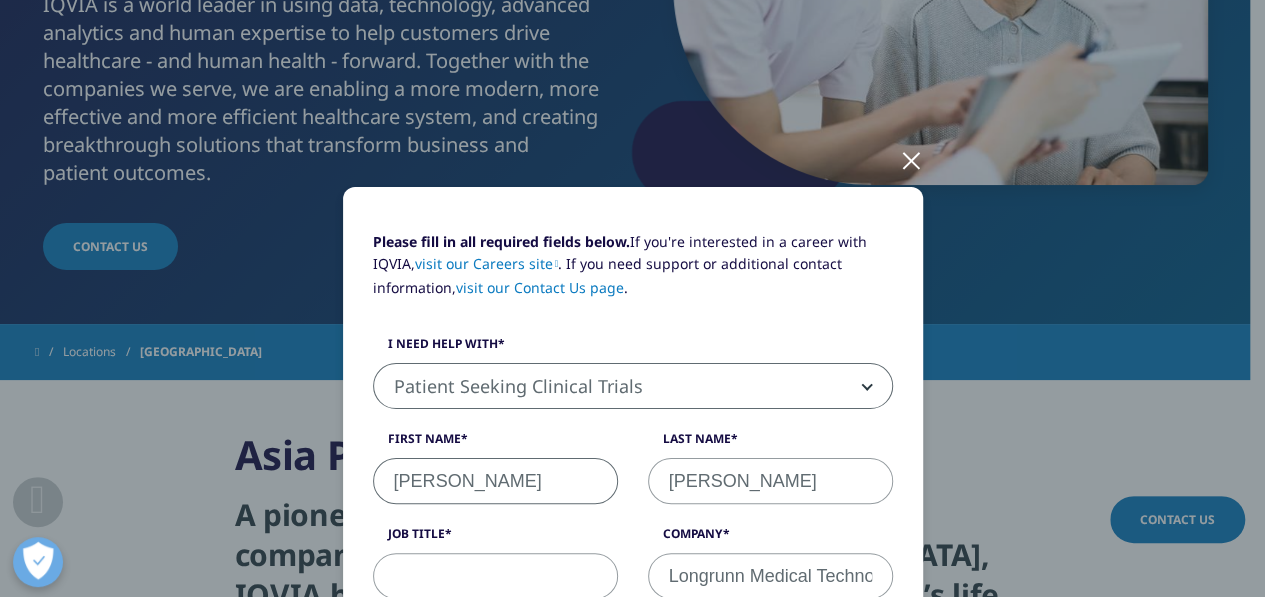 type on "91157265" 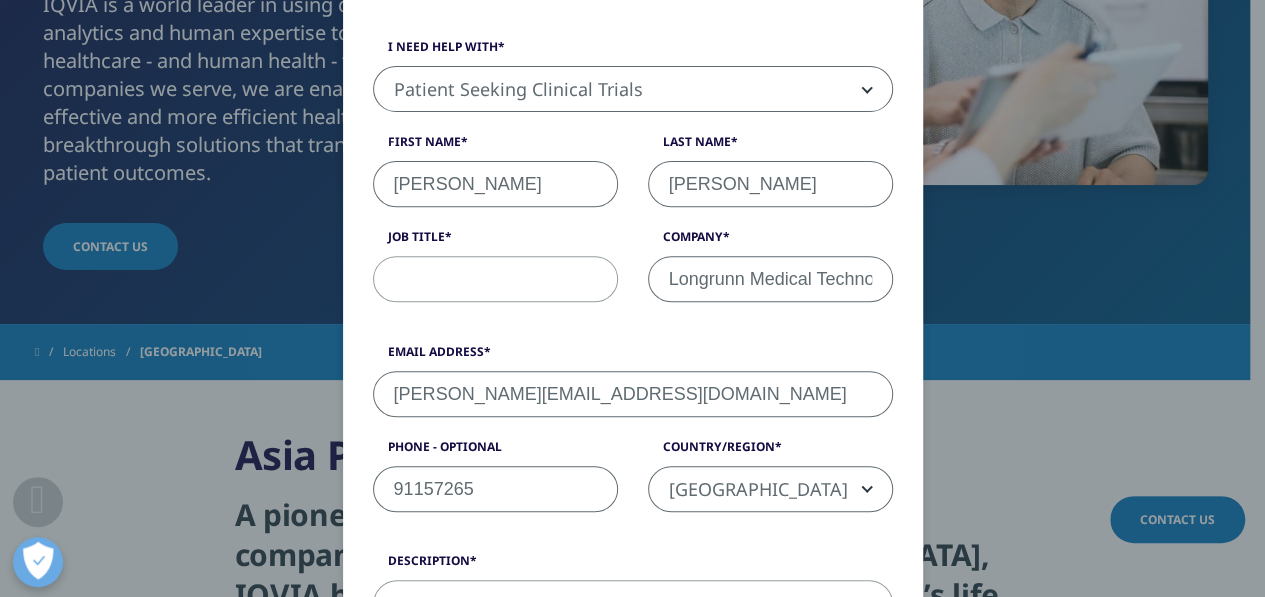 scroll, scrollTop: 284, scrollLeft: 0, axis: vertical 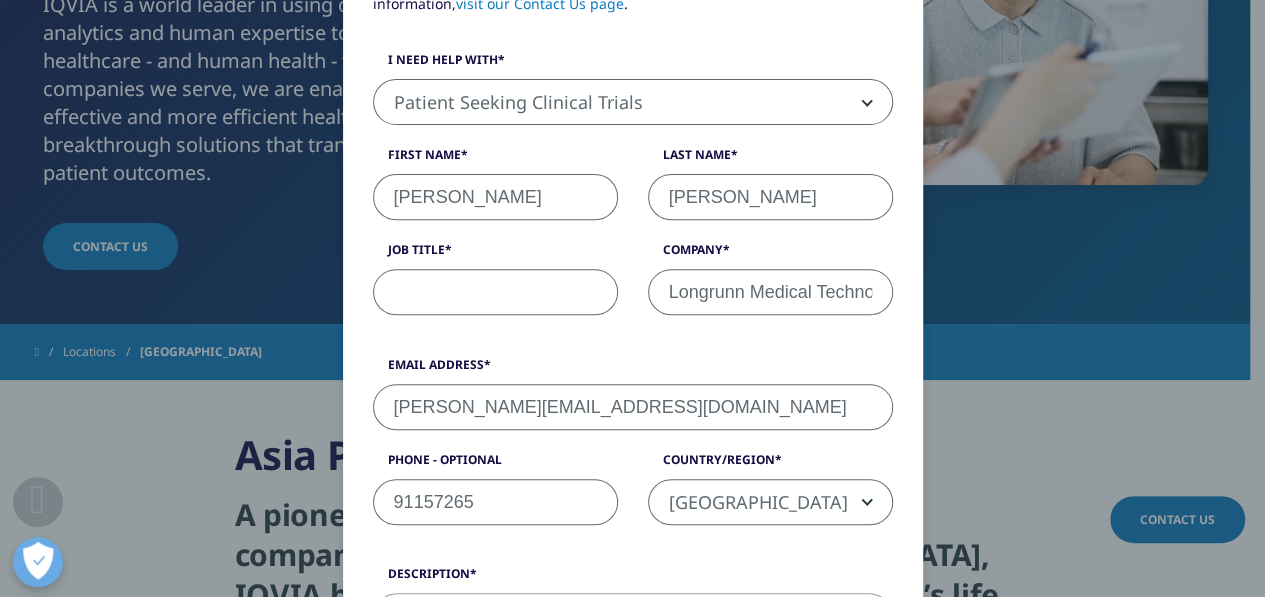 click on "Job Title" at bounding box center (495, 292) 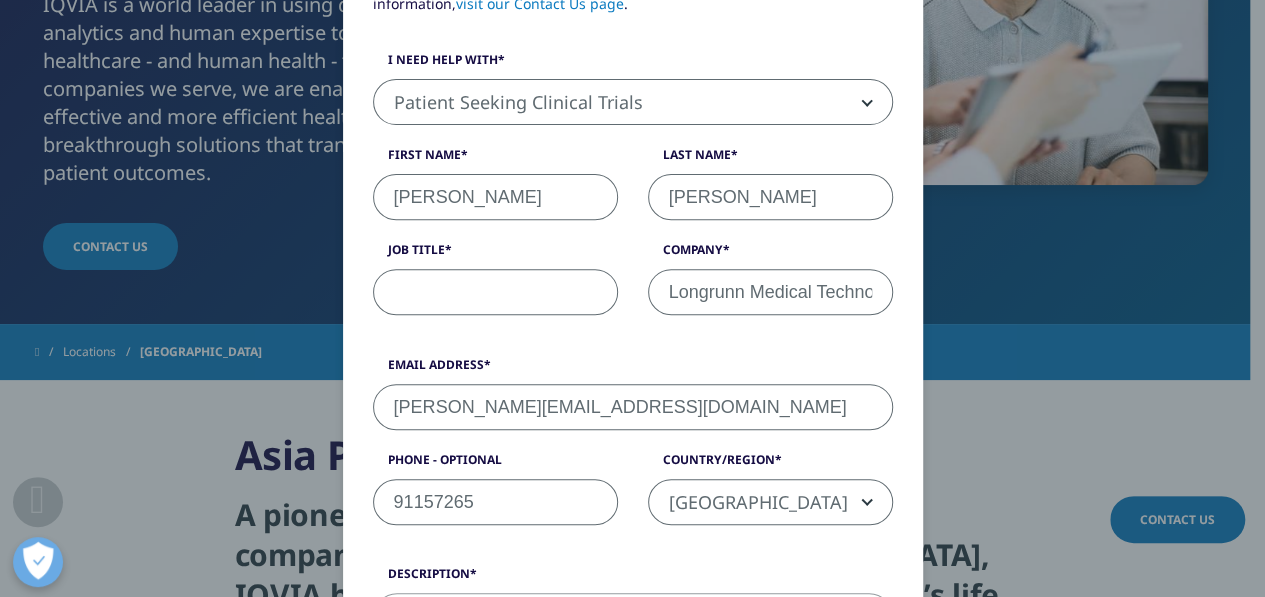 type on "Project Manager" 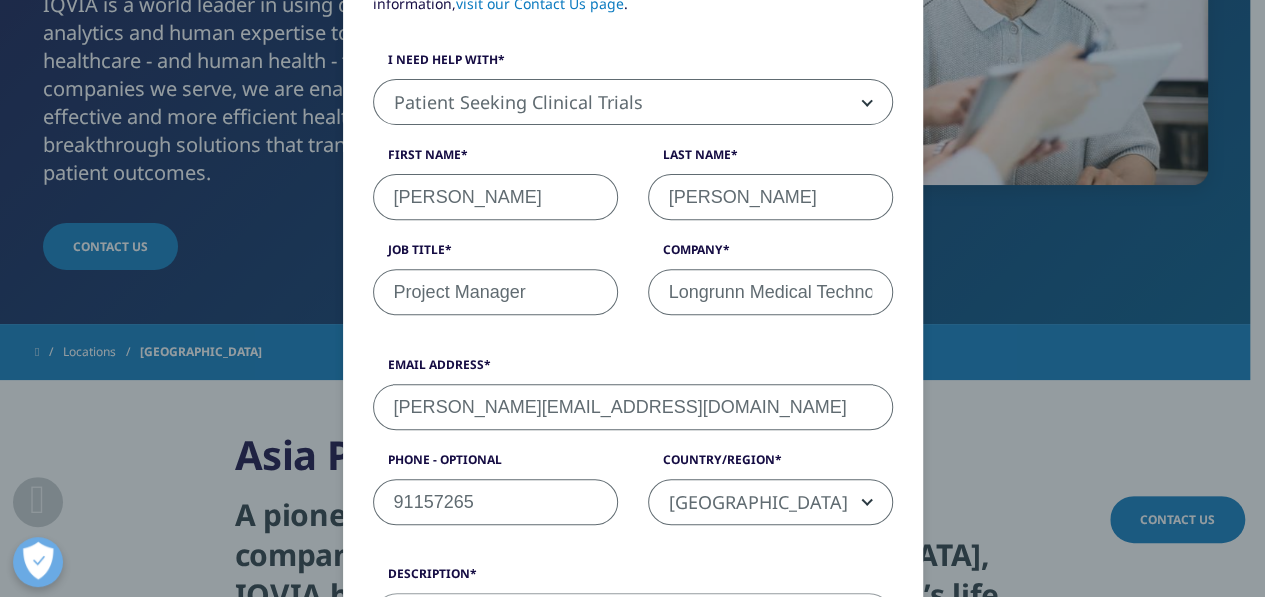 click on "Email Address" at bounding box center [633, 370] 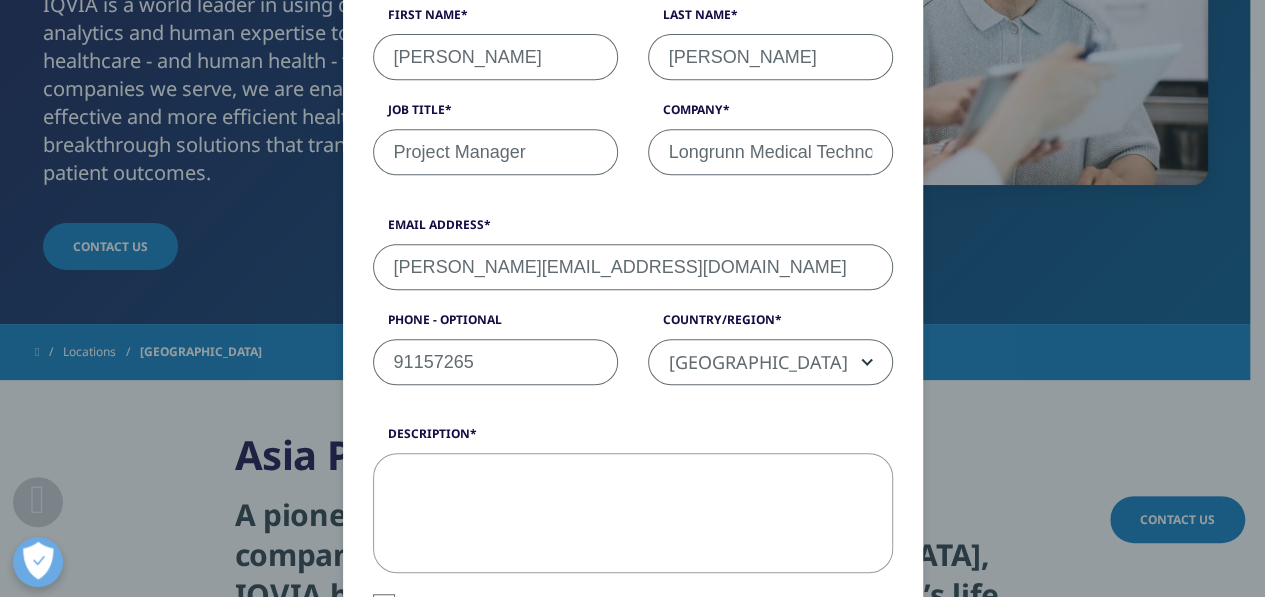 scroll, scrollTop: 584, scrollLeft: 0, axis: vertical 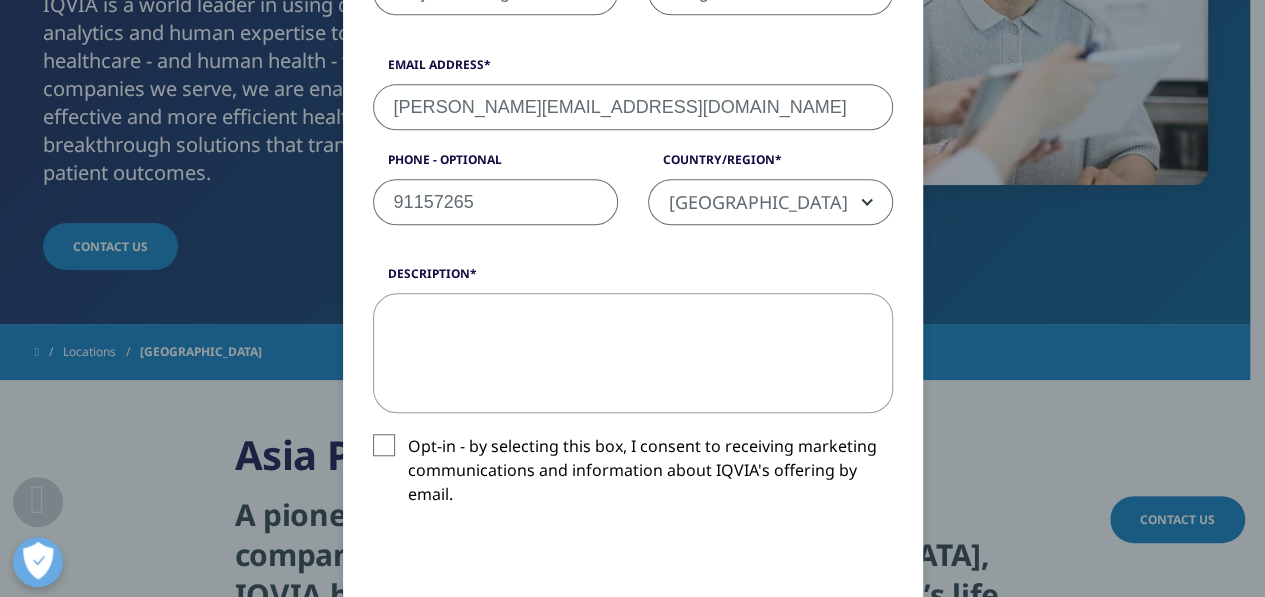 click on "Description" at bounding box center (633, 353) 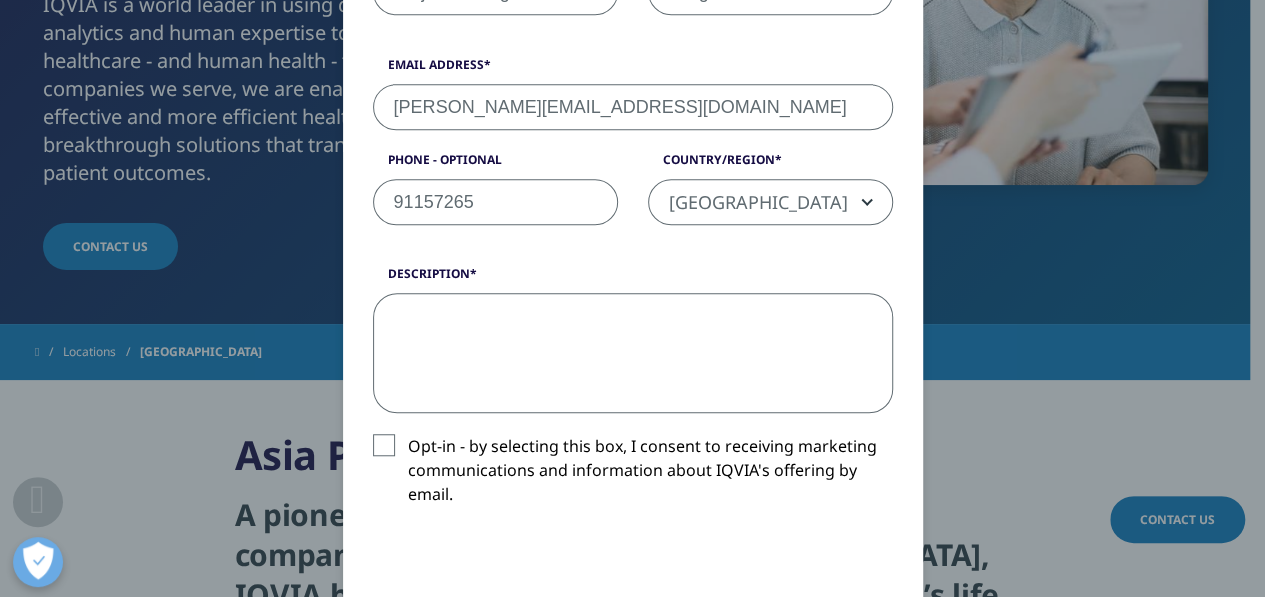 drag, startPoint x: 467, startPoint y: 317, endPoint x: 718, endPoint y: 385, distance: 260.04807 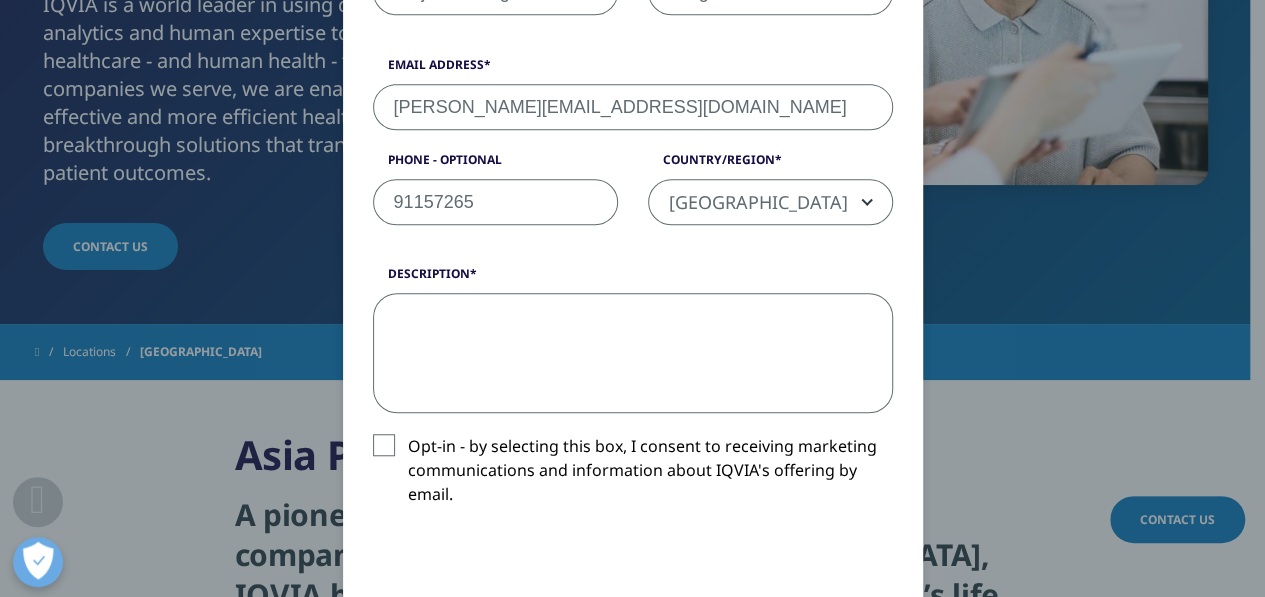 click on "Description" at bounding box center [633, 353] 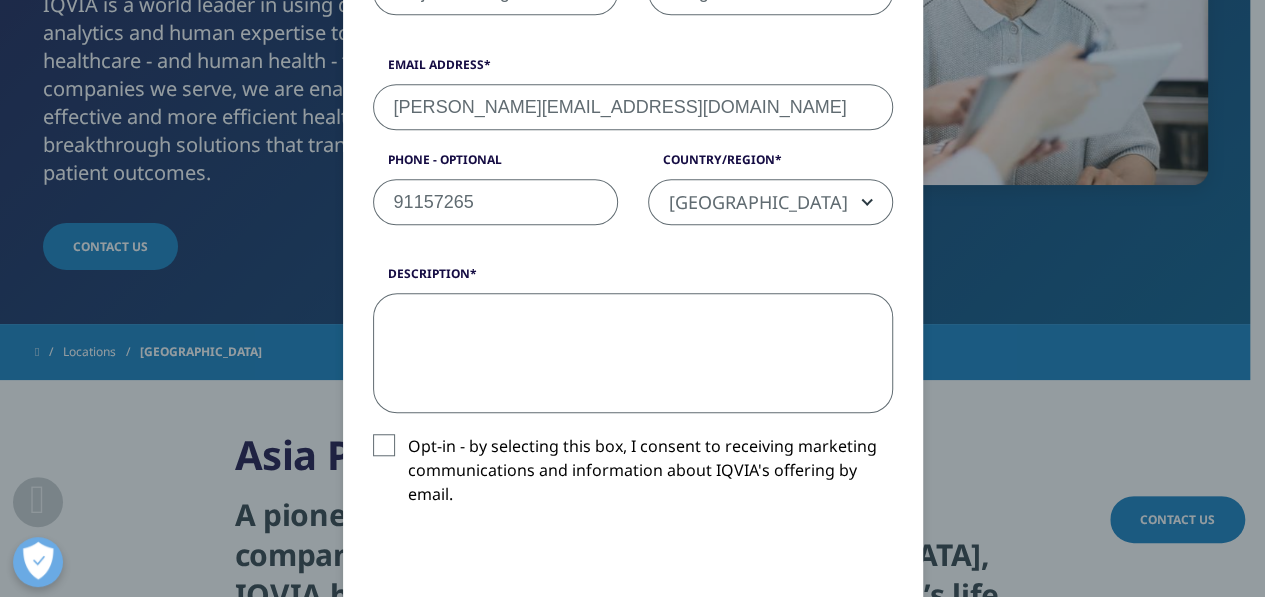paste on "Dear Sir/Madam,
Good afternoon.
I am the Project Manager at Longrunn Medical Technologies Pte Ltd, a biotechnology firm dedicated to pioneering innovative therapies for diabetes. Our core breakthrough is the world’s first natural product achieving diabetes remission, utilizing our patented strain Ceriporia lacerata K1. Following the Phase I clinical trials in South Korea, we are planning to conduct a single-arm clinical stduy that aims to explore the potential benefits of Ceriporia lacerata K1 in addressing insulin resistance in patients with Type 2 diabetes. Building on existing research, our project will specifically focus on evaluating the effects of the strain Ceriporia lacerata K1, which shows promising potential for therapeutic use.
As part of our mission to combat the growing global burden of Type 2 Diabetes, we recognize the need for innovative approaches that can complement current treatments and provide better management options for patients. Ceriporia lacerata K1 has demonstrated intriguing pr..." 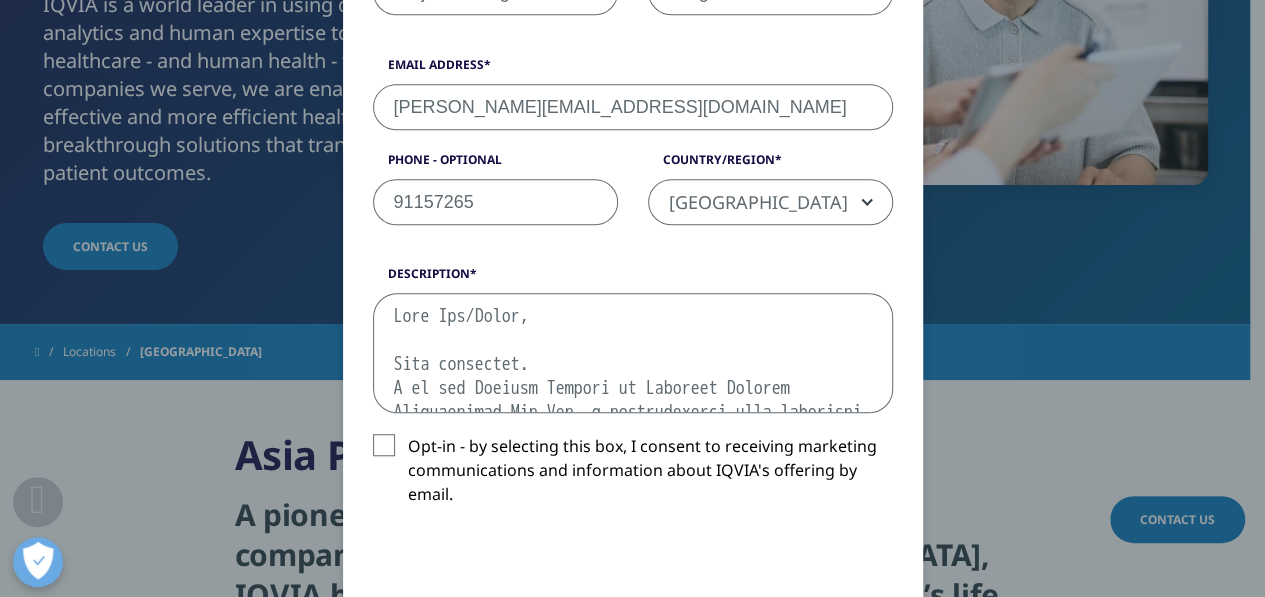 scroll, scrollTop: 850, scrollLeft: 0, axis: vertical 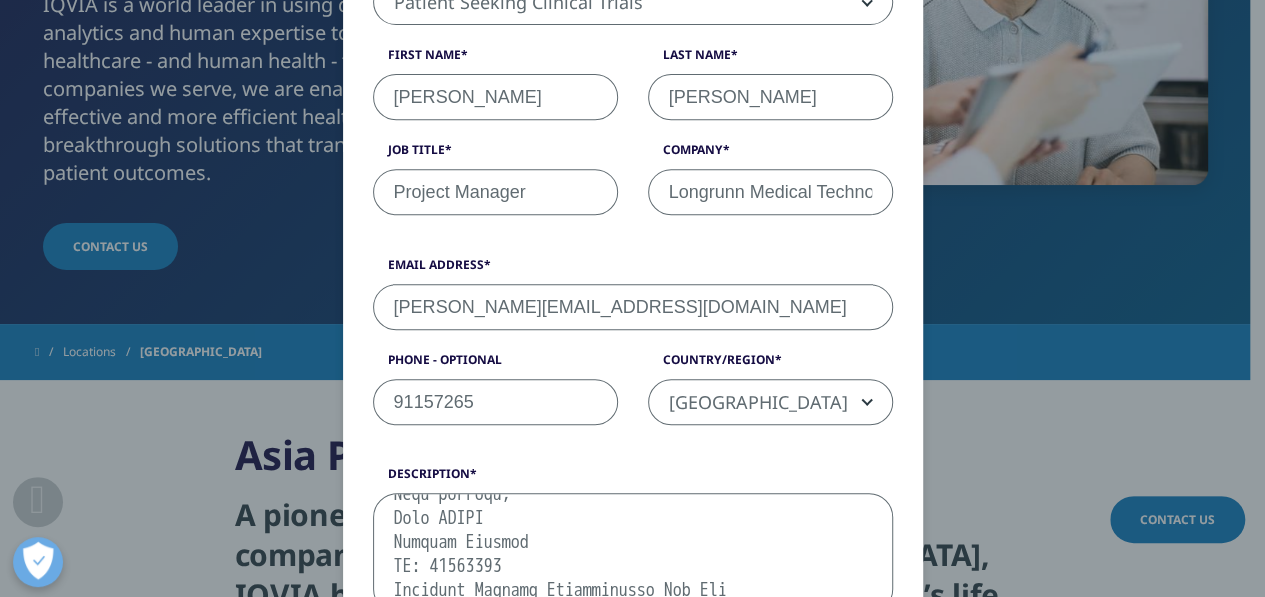 click on "Description" at bounding box center (633, 553) 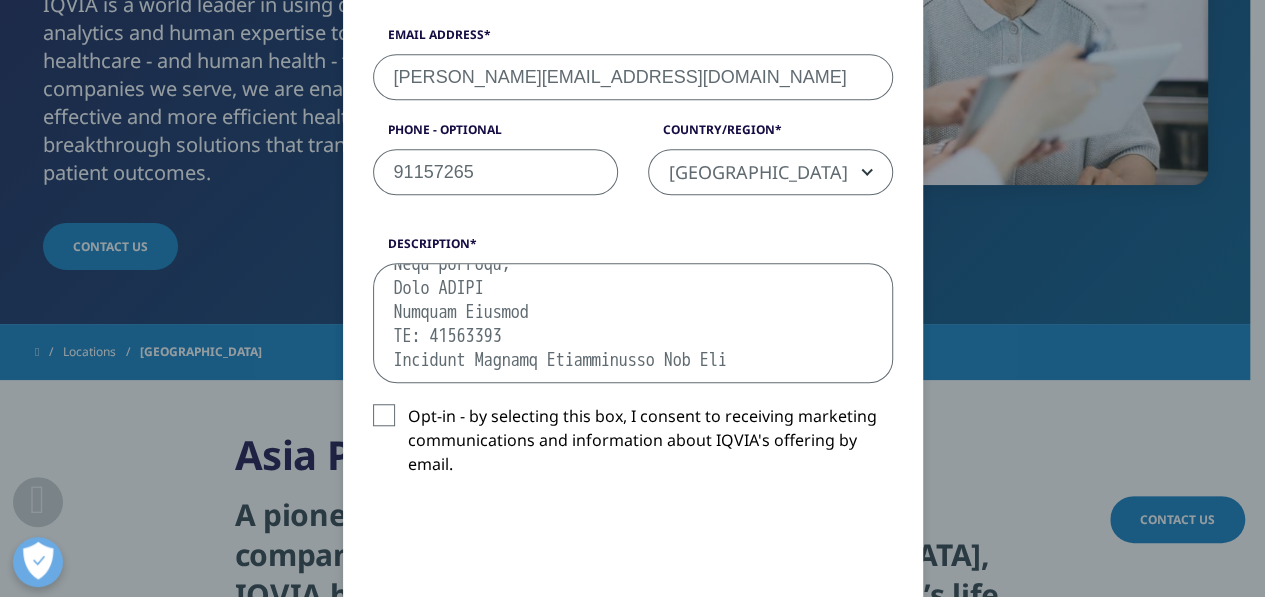 scroll, scrollTop: 584, scrollLeft: 0, axis: vertical 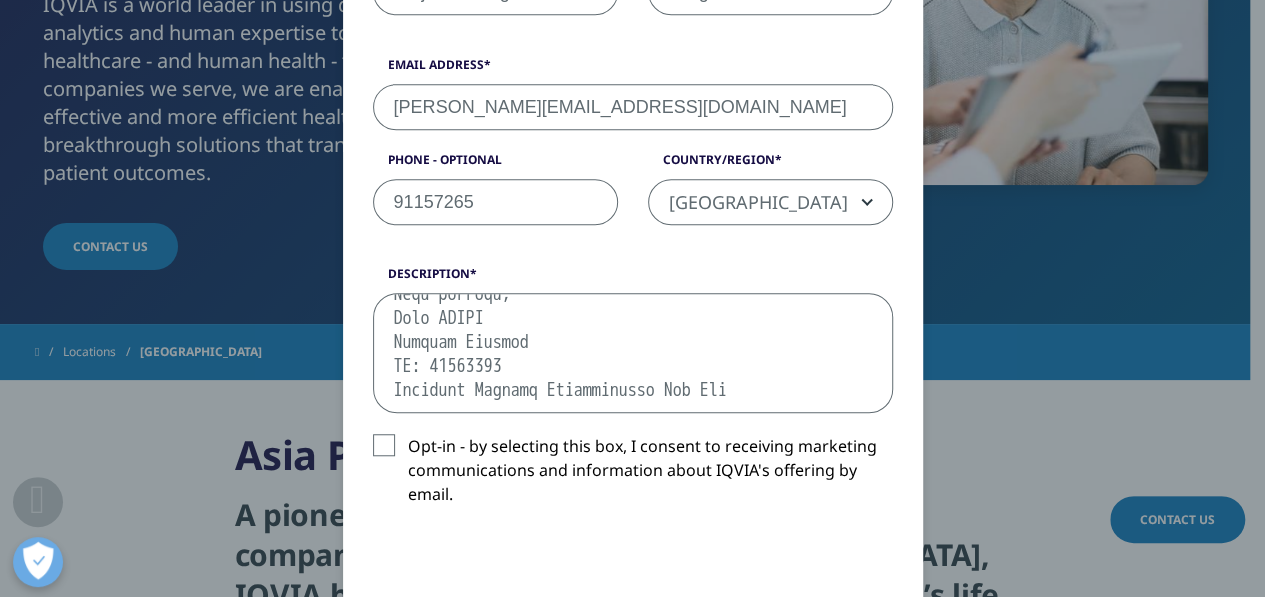 type on "Dear Sir/Madam,
Good afternoon.
I am the Project Manager at Longrunn Medical Technologies Pte Ltd, a biotechnology firm dedicated to pioneering innovative therapies for diabetes. Our core breakthrough is the world’s first natural product achieving diabetes remission, utilizing our patented strain Ceriporia lacerata K1. Following the Phase I clinical trials in South Korea, we are planning to conduct a single-arm clinical stduy that aims to explore the potential benefits of Ceriporia lacerata K1 in addressing insulin resistance in patients with Type 2 diabetes. Building on existing research, our project will specifically focus on evaluating the effects of the strain Ceriporia lacerata K1, which shows promising potential for therapeutic use.
As part of our mission to combat the growing global burden of Type 2 Diabetes, we recognize the need for innovative approaches that can complement current treatments and provide better management options for patients. Ceriporia lacerata K1 has demonstrated intriguing pr..." 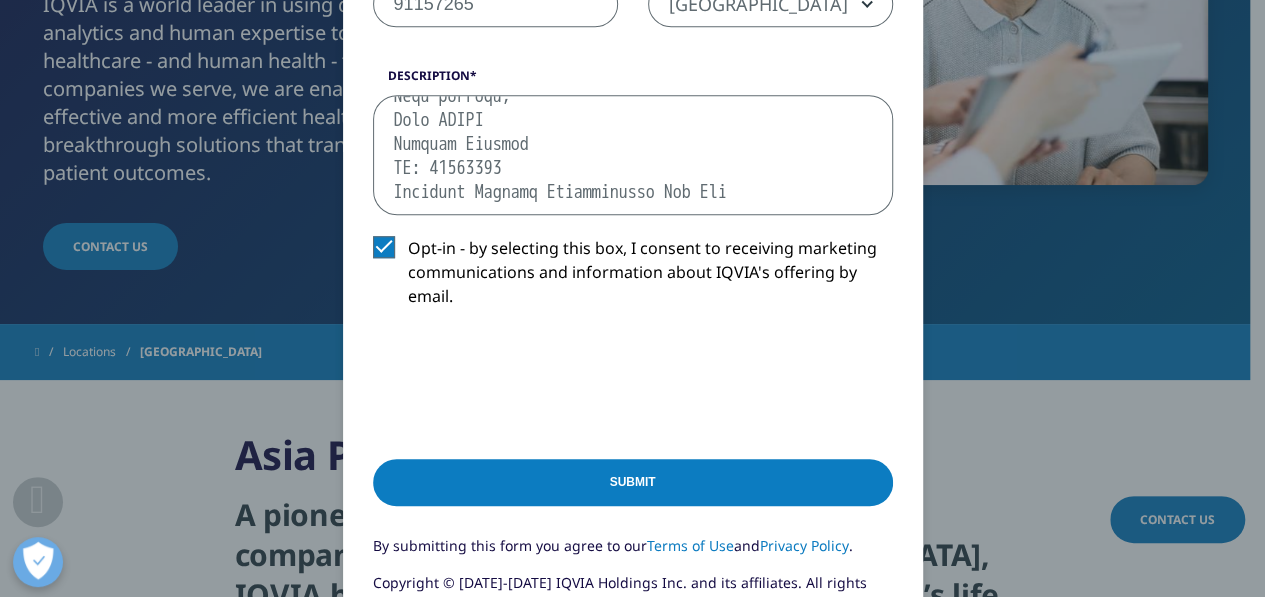 scroll, scrollTop: 784, scrollLeft: 0, axis: vertical 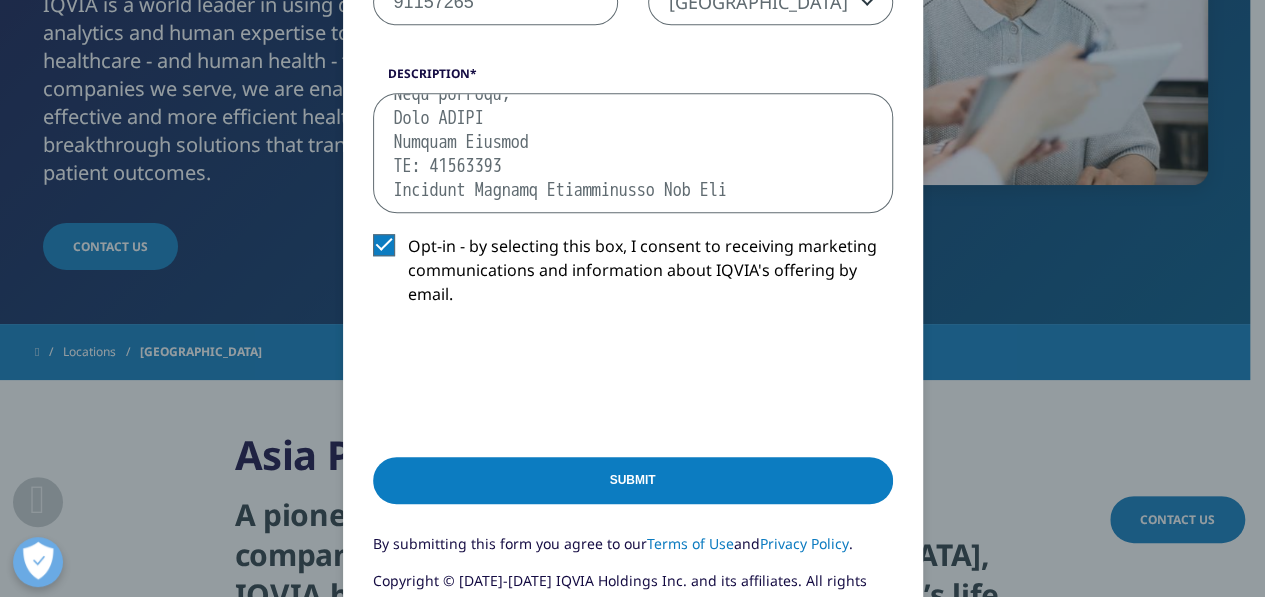 click on "Submit" at bounding box center [633, 480] 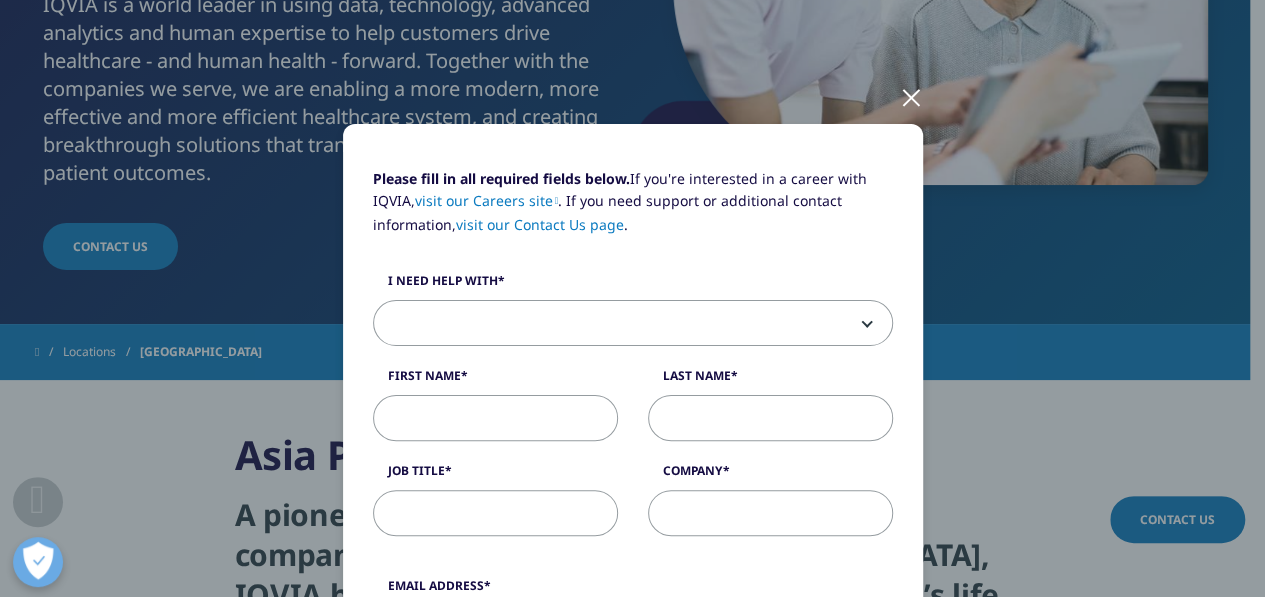 scroll, scrollTop: 0, scrollLeft: 0, axis: both 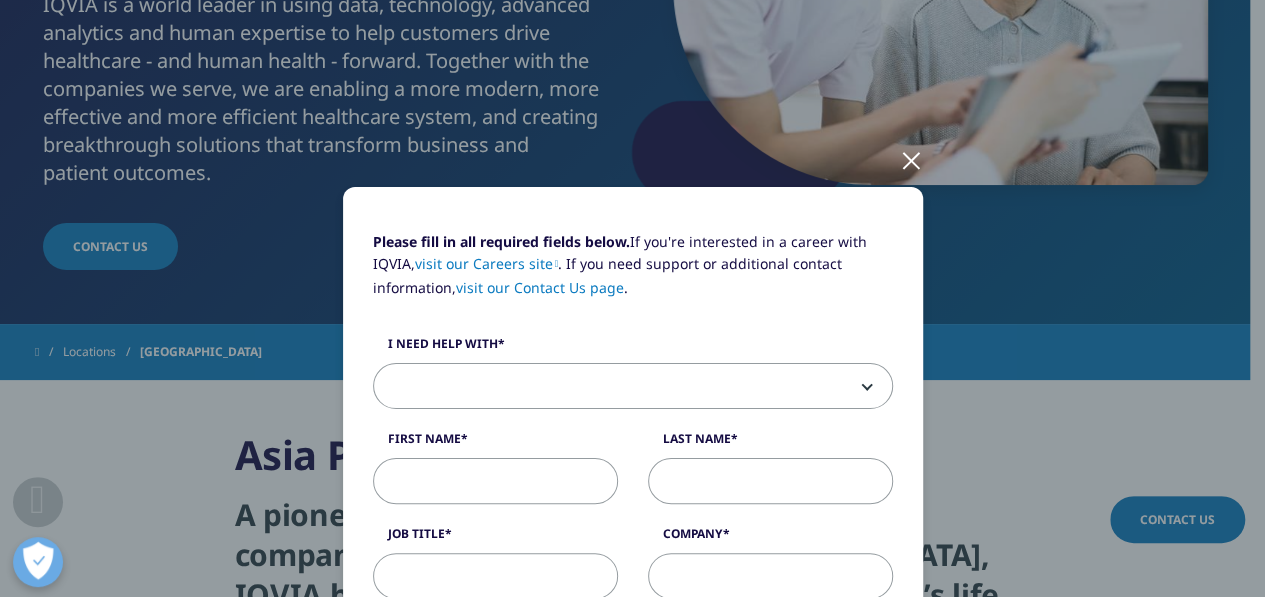 click at bounding box center (911, 159) 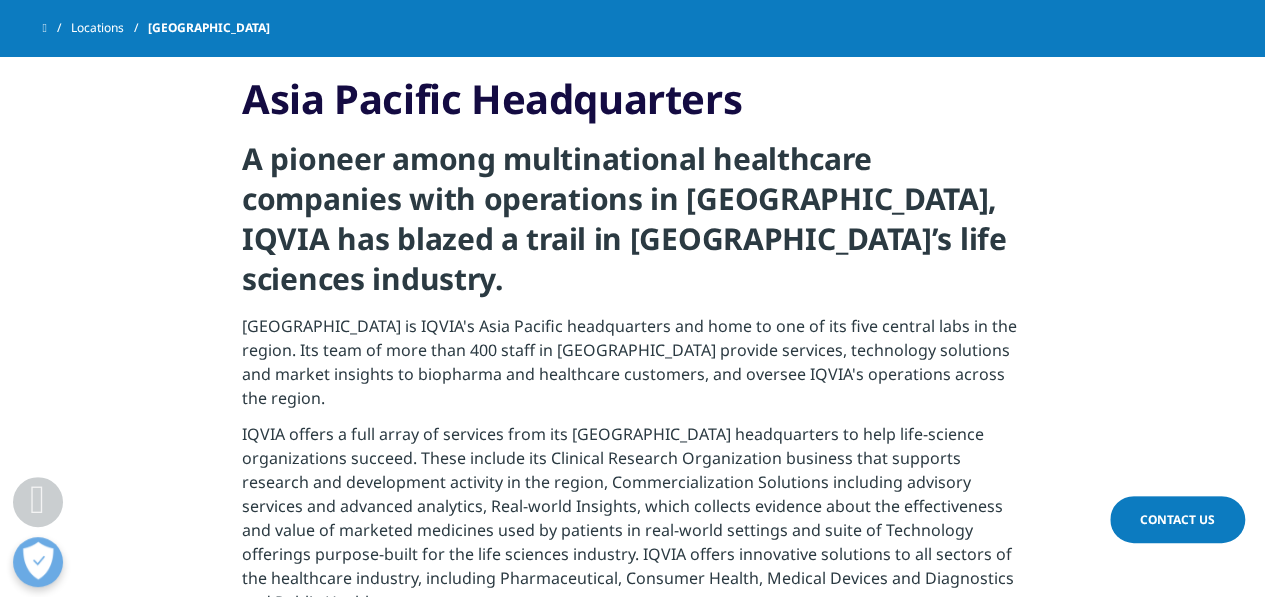 scroll, scrollTop: 800, scrollLeft: 0, axis: vertical 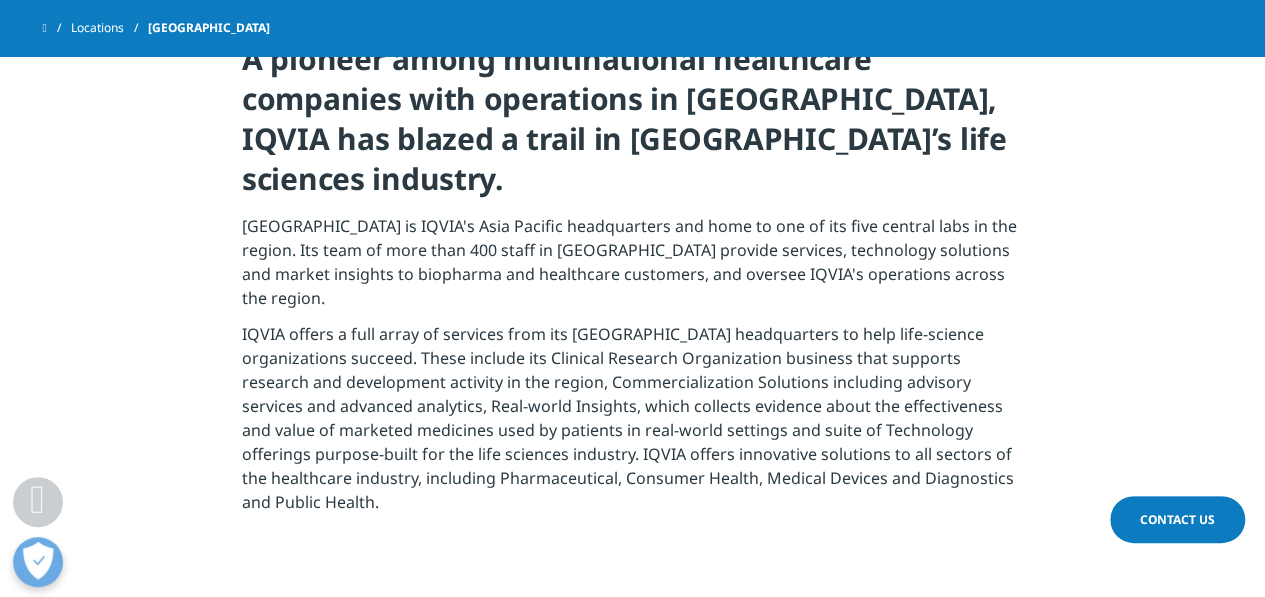 click on "Contact Us" at bounding box center (1177, 519) 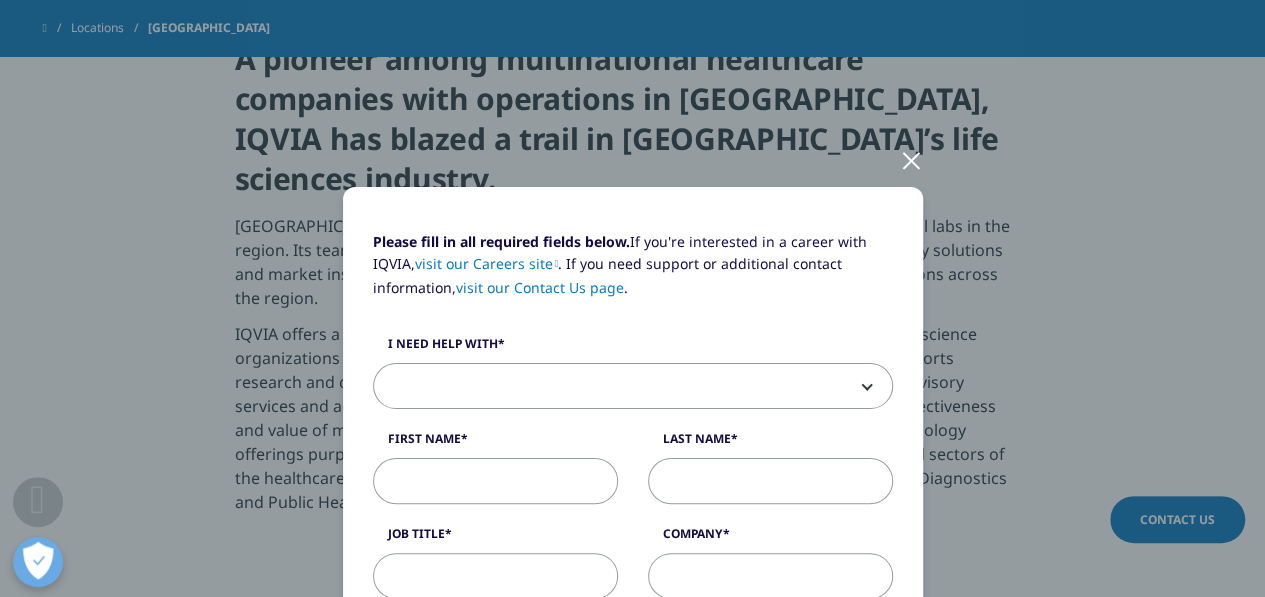 click at bounding box center (633, 387) 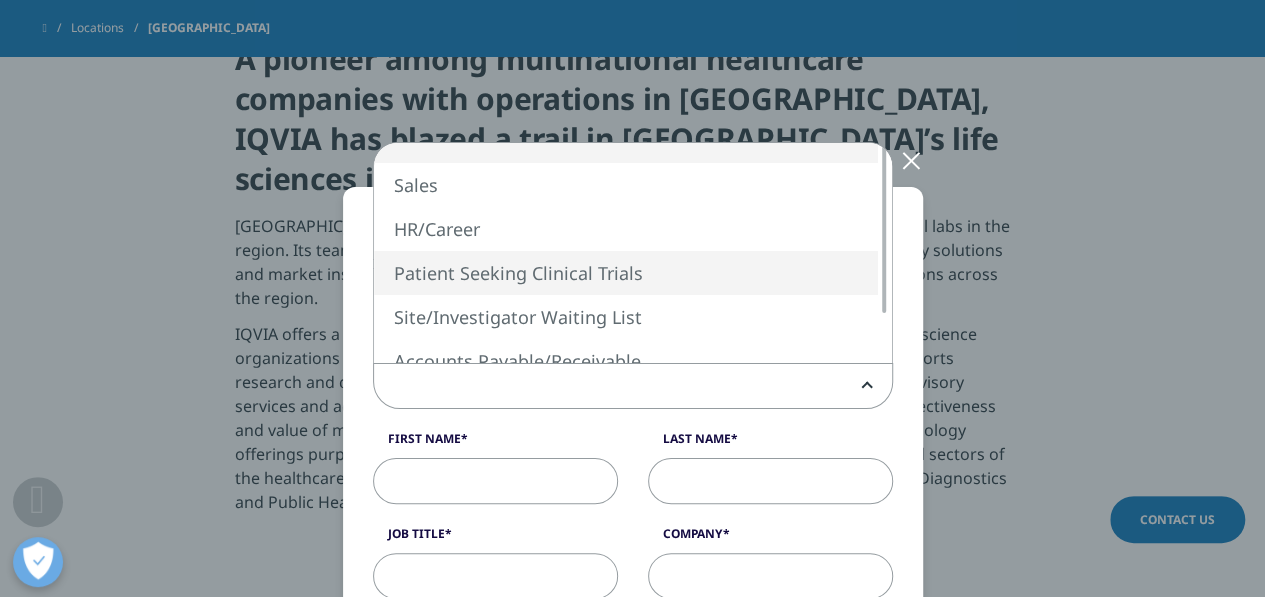 select on "Patient Seeking Clinical Trials" 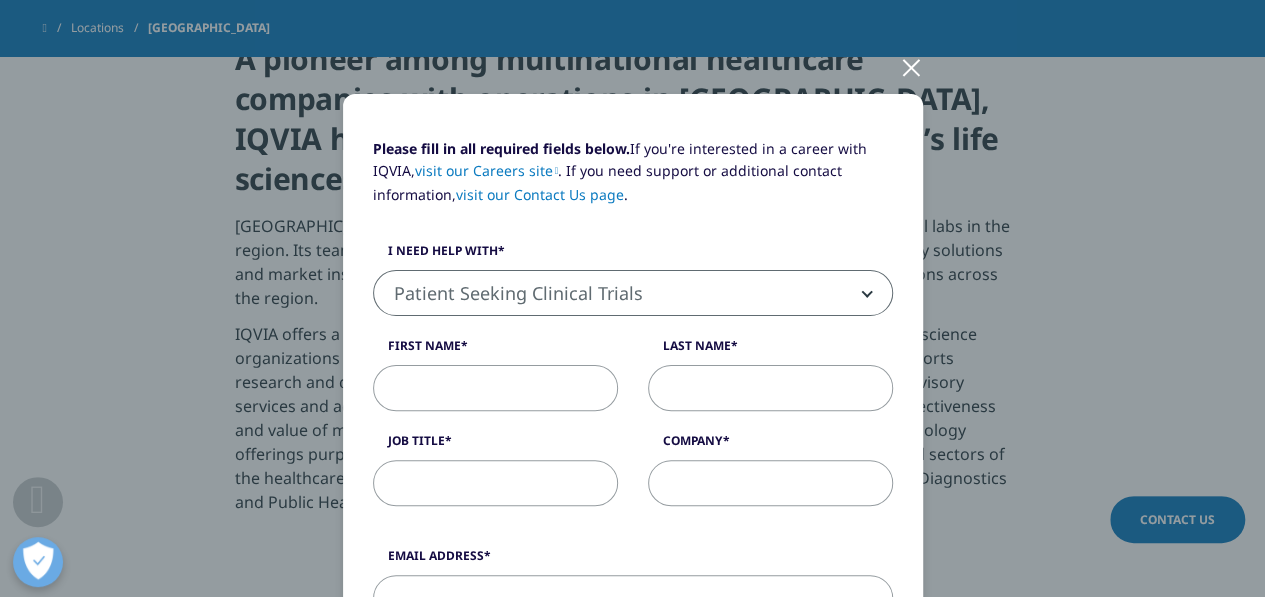 scroll, scrollTop: 200, scrollLeft: 0, axis: vertical 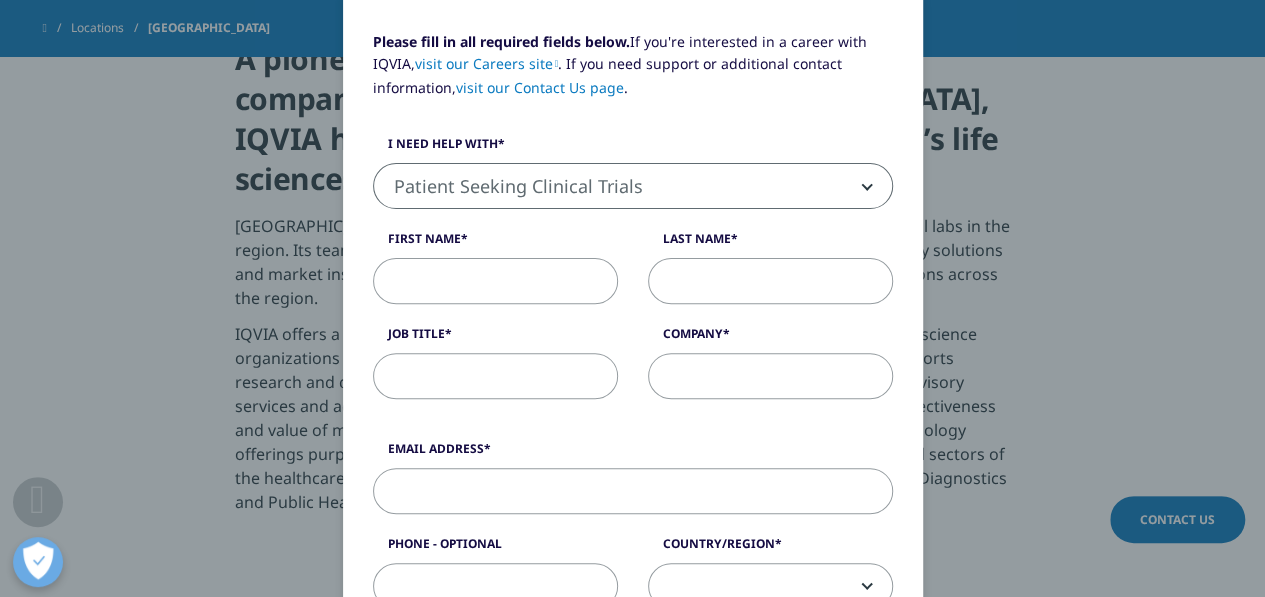 click on "First Name" at bounding box center (495, 281) 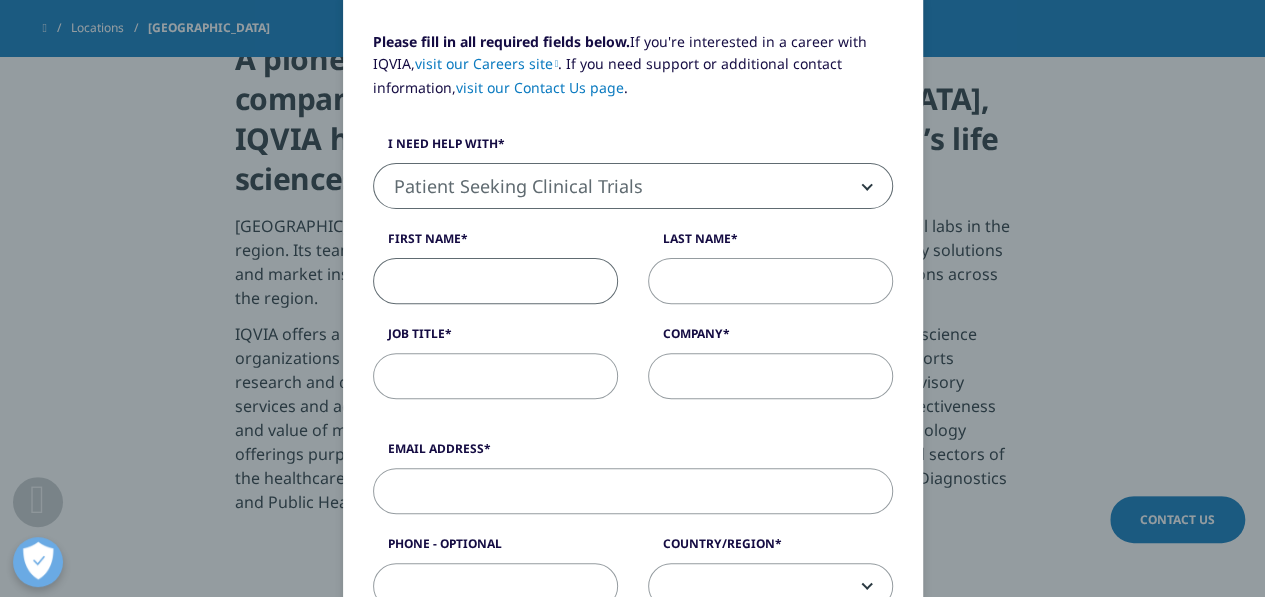 type on "Neng" 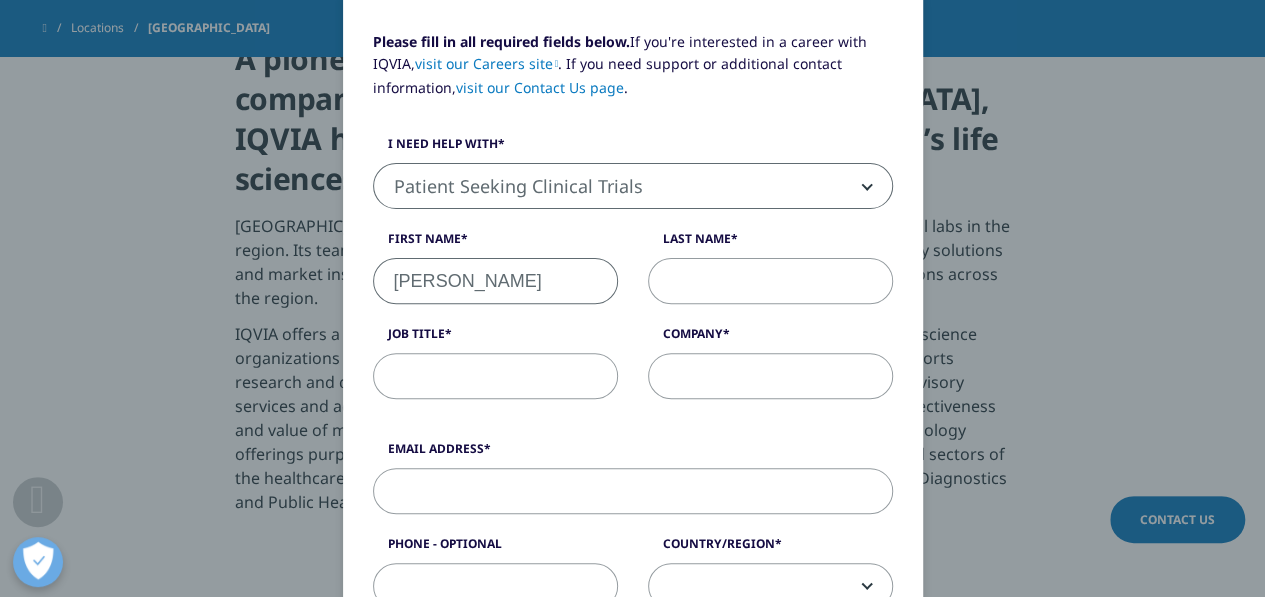 type on "Zhang" 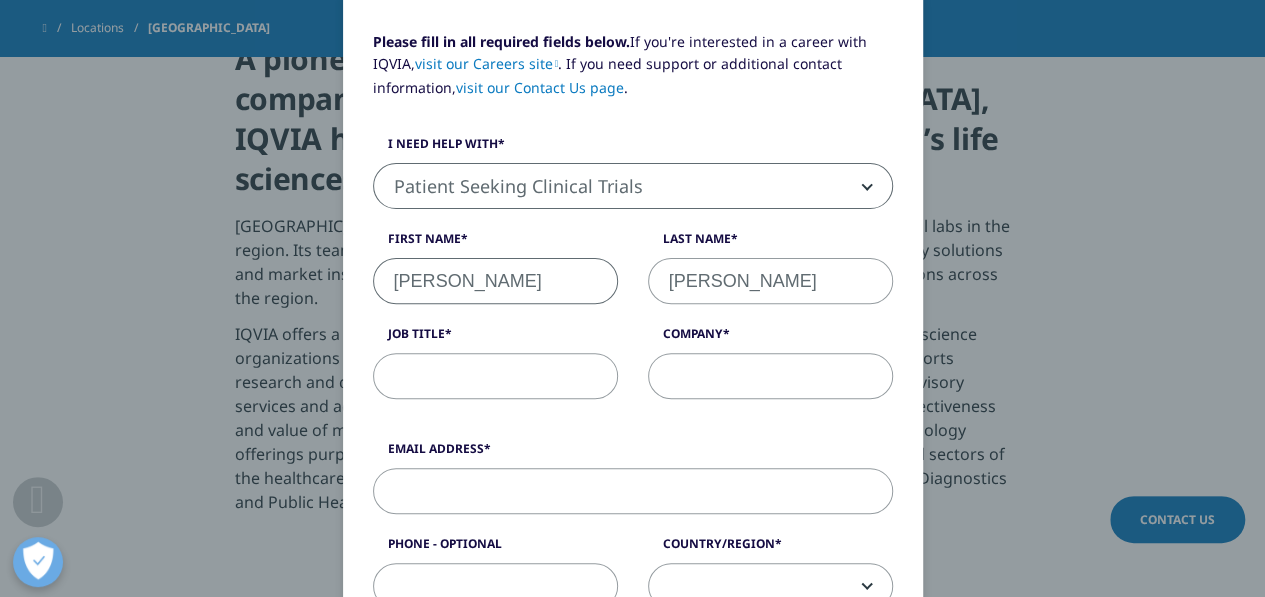 type on "Project Manager" 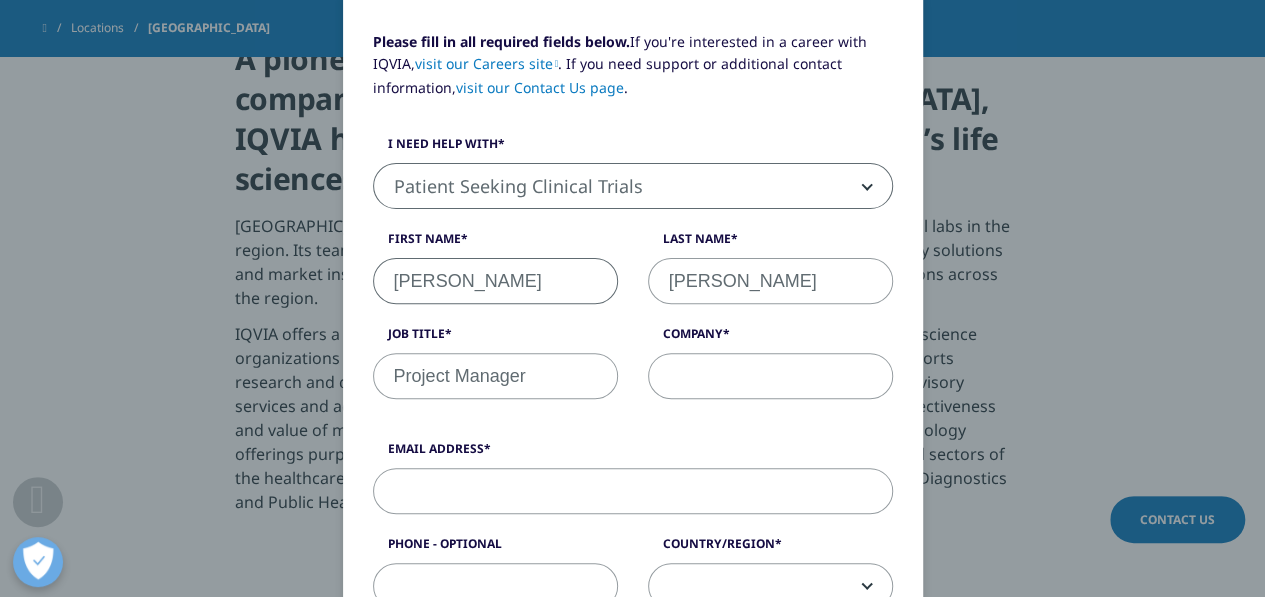 type on "Longrunn Medical Technologies Pte Ltd" 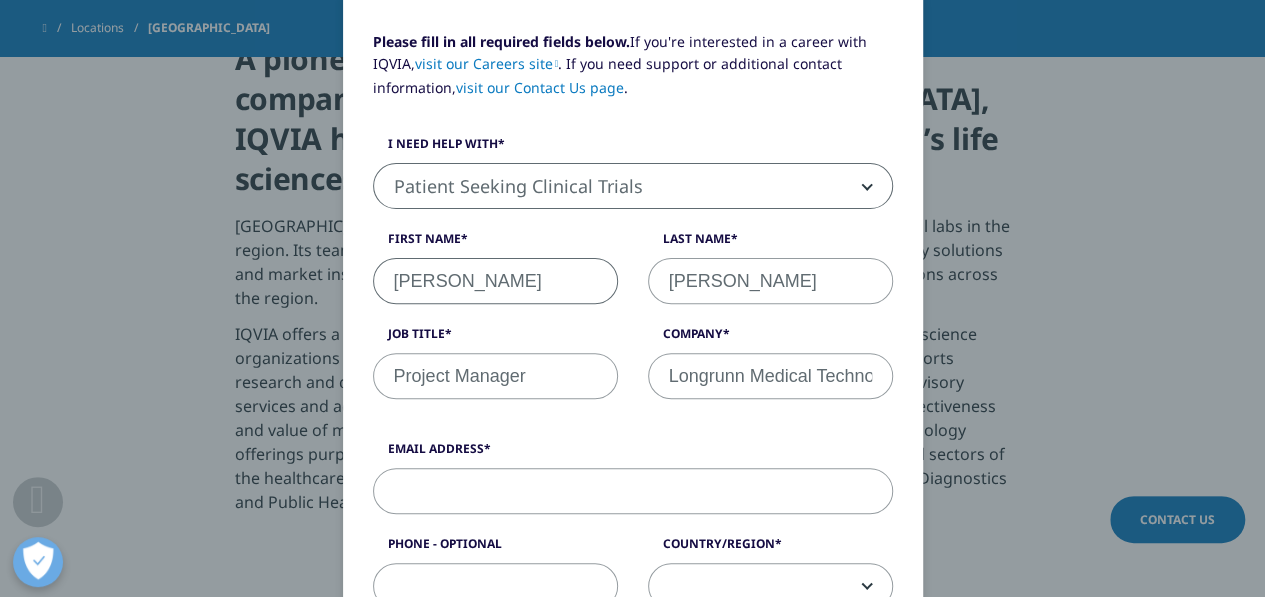 type on "neng@efila.sg" 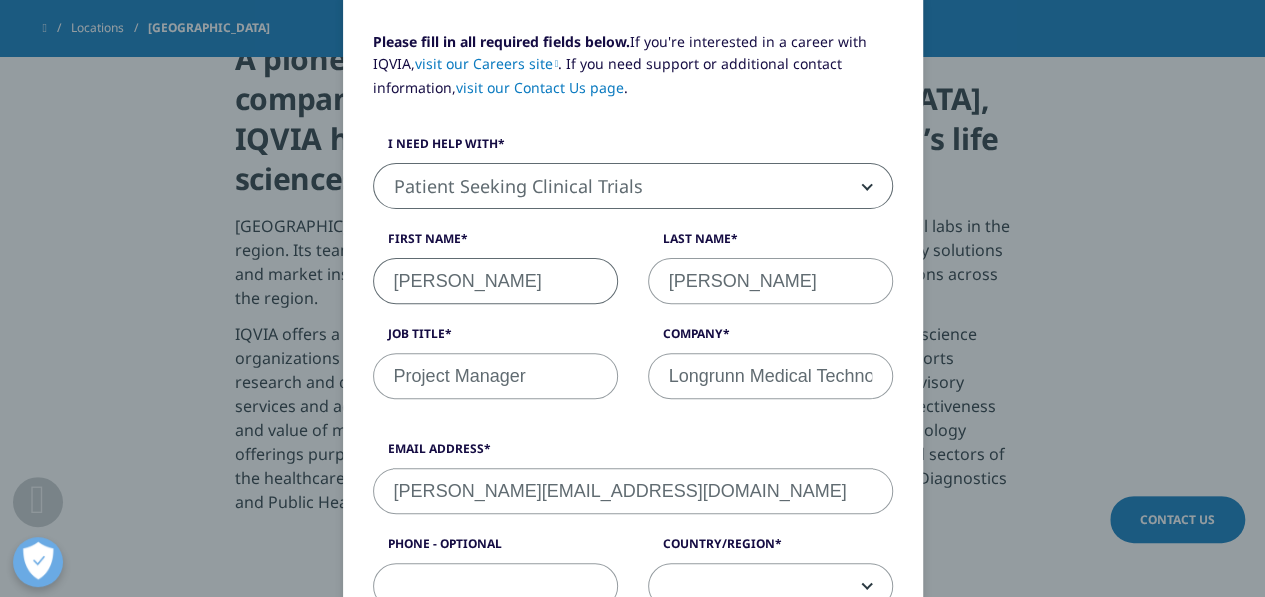 type on "91157265" 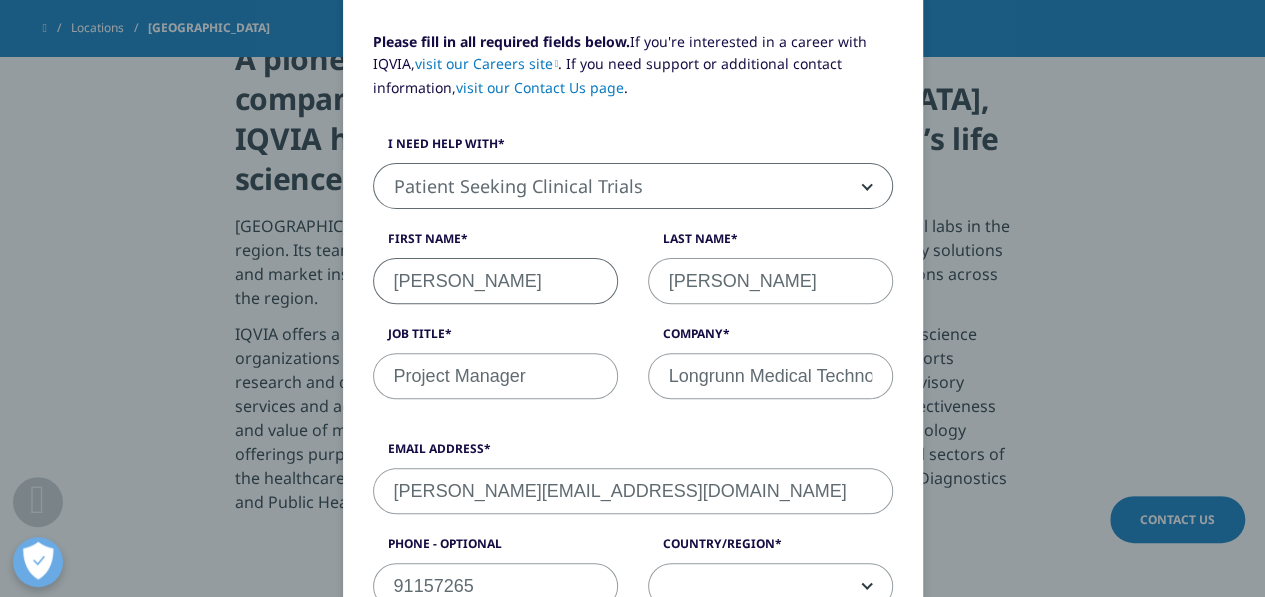 select on "[GEOGRAPHIC_DATA]" 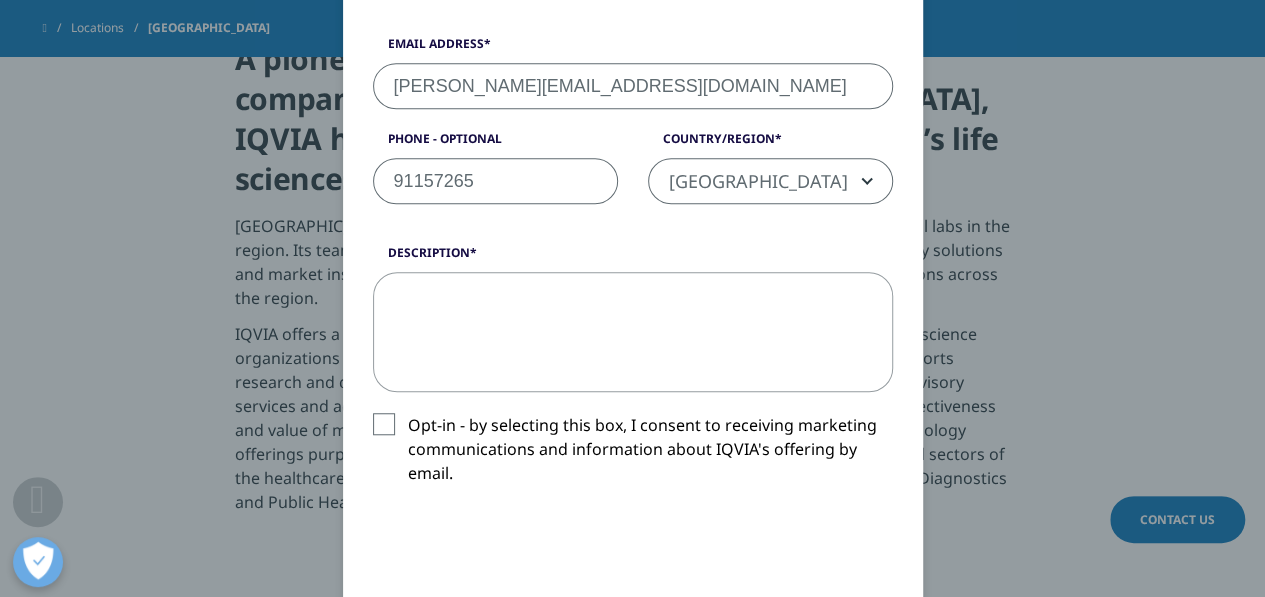 scroll, scrollTop: 608, scrollLeft: 0, axis: vertical 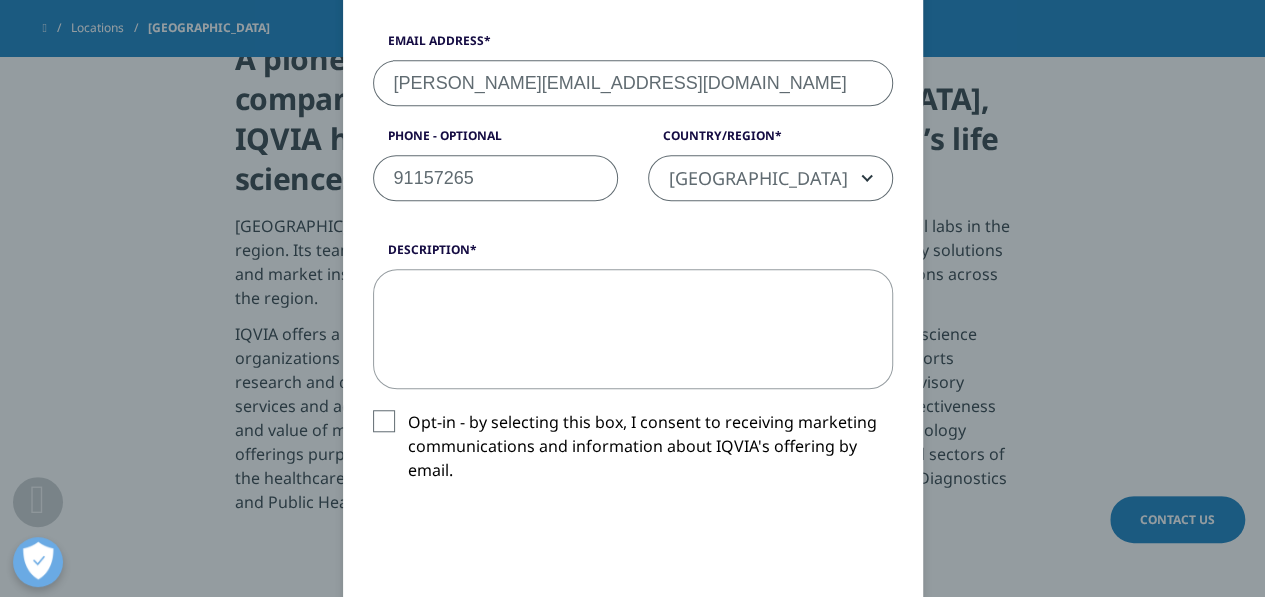 click on "Description" at bounding box center [633, 329] 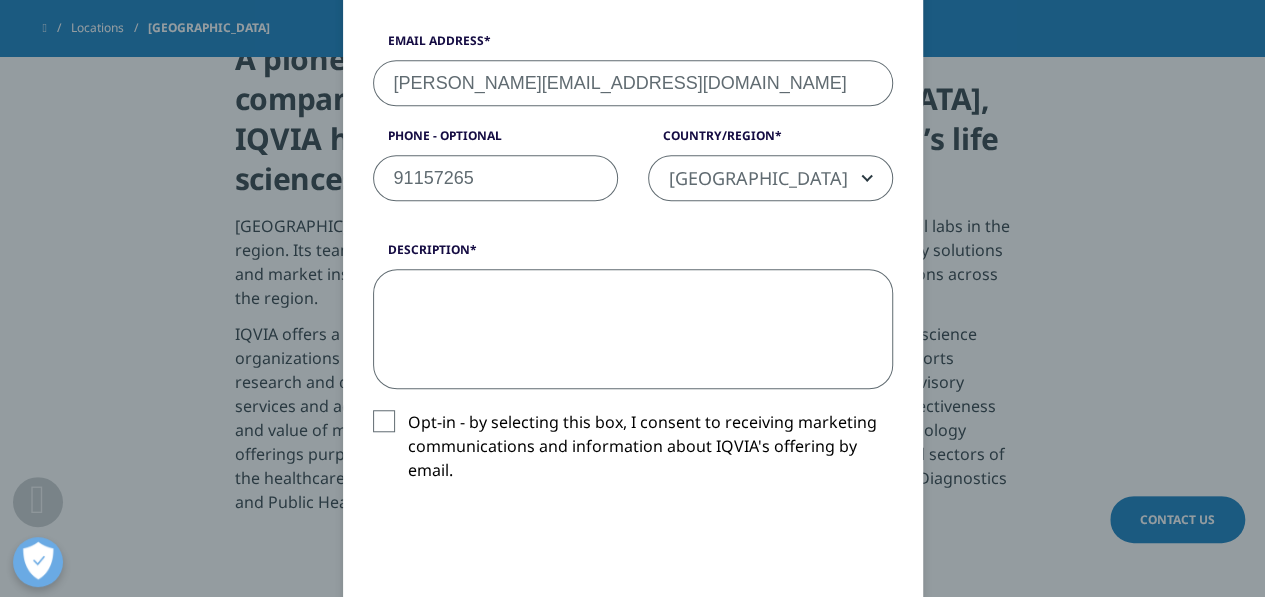 paste on "Dear Sir/Madam,
Good afternoon.
I am the Project Manager at Longrunn Medical Technologies Pte Ltd, a biotechnology firm dedicated to pioneering innovative therapies for diabetes. Our core breakthrough is the world’s first natural product achieving diabetes remission, utilizing our patented strain Ceriporia lacerata K1. Following the Phase I clinical trials in South Korea, we are planning to conduct a single-arm clinical stduy that aims to explore the potential benefits of Ceriporia lacerata K1 in addressing insulin resistance in patients with Type 2 diabetes. Building on existing research, our project will specifically focus on evaluating the effects of the strain Ceriporia lacerata K1, which shows promising potential for therapeutic use.
As part of our mission to combat the growing global burden of Type 2 Diabetes, we recognize the need for innovative approaches that can complement current treatments and provide better management options for patients. Ceriporia lacerata K1 has demonstrated intriguing pr..." 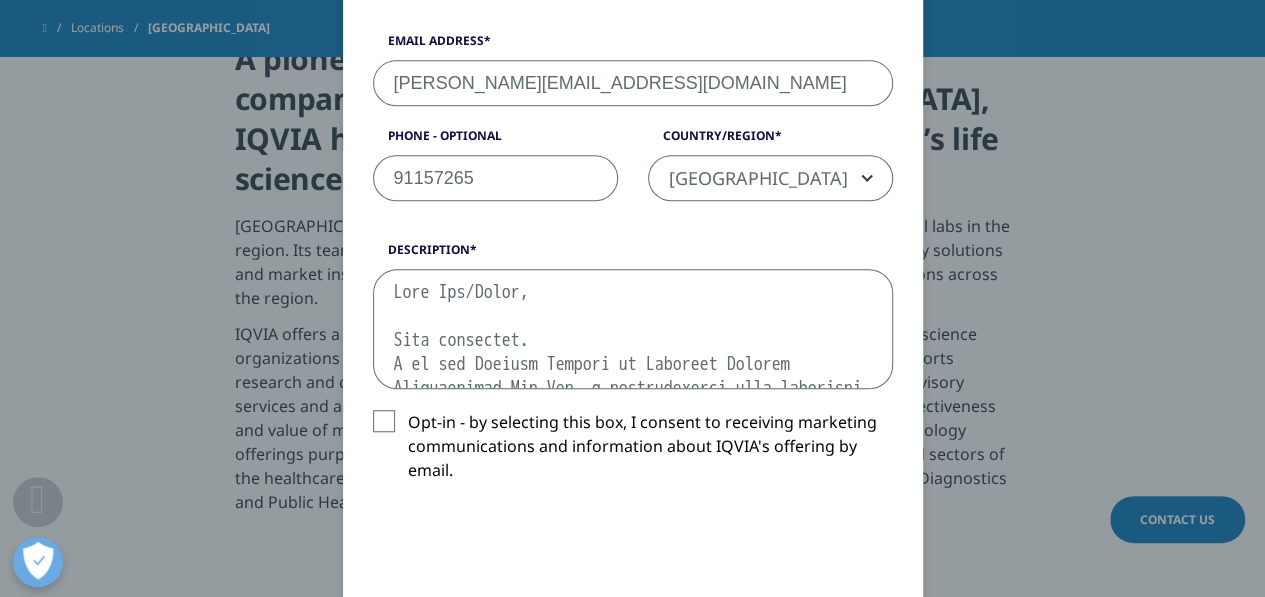 scroll, scrollTop: 850, scrollLeft: 0, axis: vertical 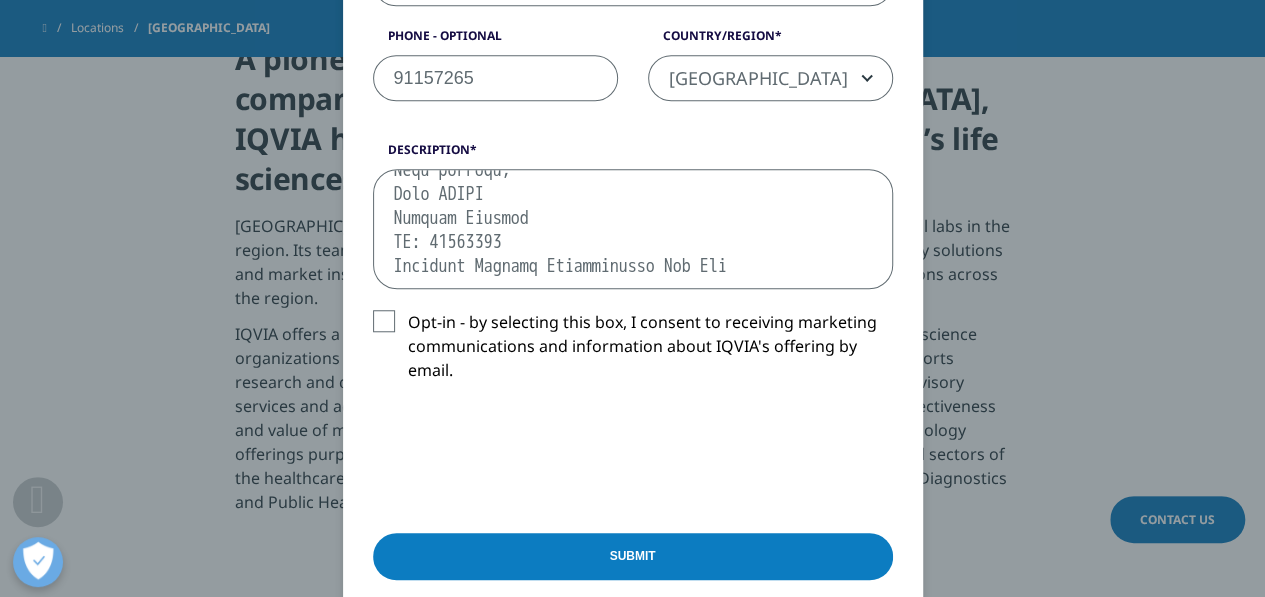type on "Dear Sir/Madam,
Good afternoon.
I am the Project Manager at Longrunn Medical Technologies Pte Ltd, a biotechnology firm dedicated to pioneering innovative therapies for diabetes. Our core breakthrough is the world’s first natural product achieving diabetes remission, utilizing our patented strain Ceriporia lacerata K1. Following the Phase I clinical trials in South Korea, we are planning to conduct a single-arm clinical stduy that aims to explore the potential benefits of Ceriporia lacerata K1 in addressing insulin resistance in patients with Type 2 diabetes. Building on existing research, our project will specifically focus on evaluating the effects of the strain Ceriporia lacerata K1, which shows promising potential for therapeutic use.
As part of our mission to combat the growing global burden of Type 2 Diabetes, we recognize the need for innovative approaches that can complement current treatments and provide better management options for patients. Ceriporia lacerata K1 has demonstrated intriguing pr..." 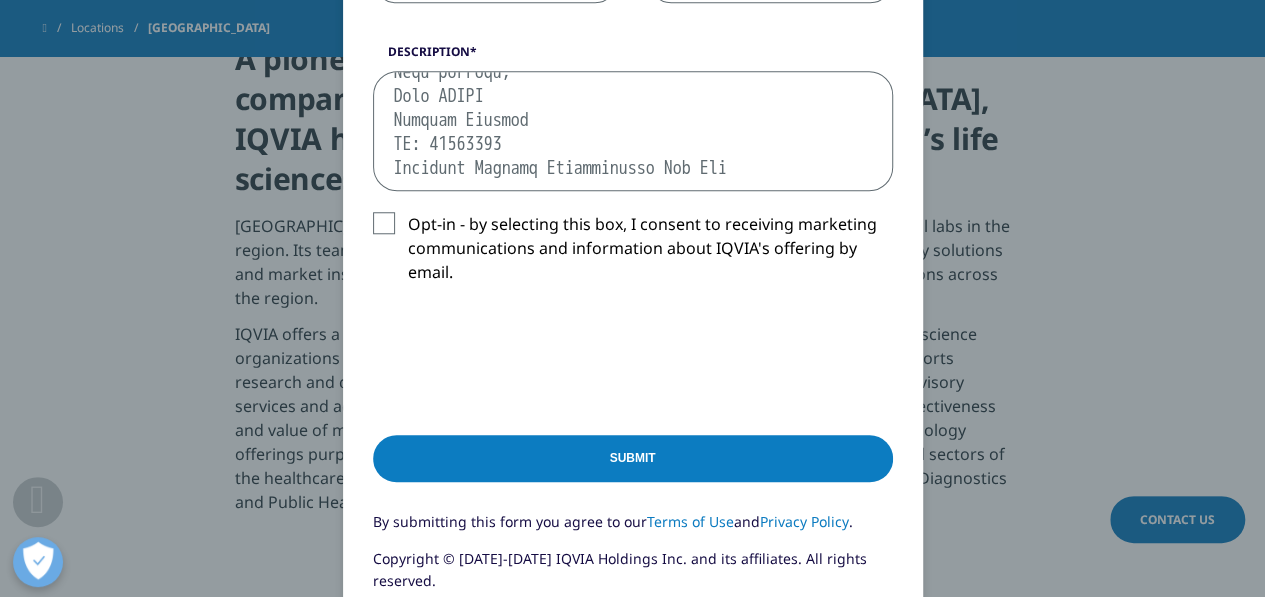 scroll, scrollTop: 808, scrollLeft: 0, axis: vertical 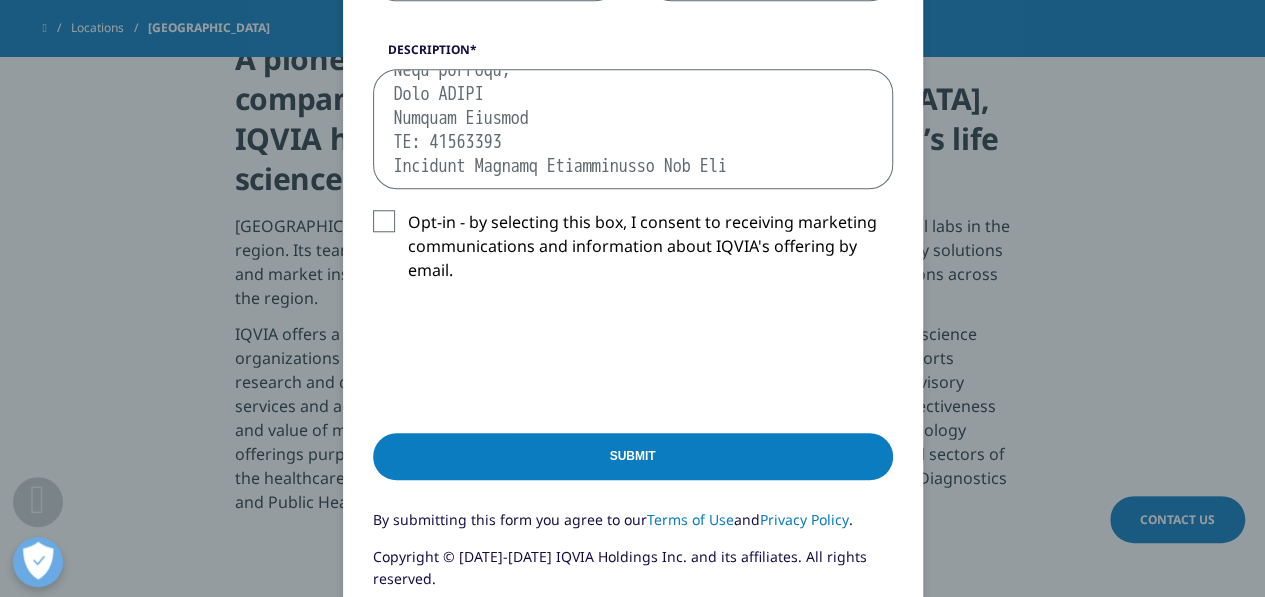 click on "Submit" at bounding box center [633, 456] 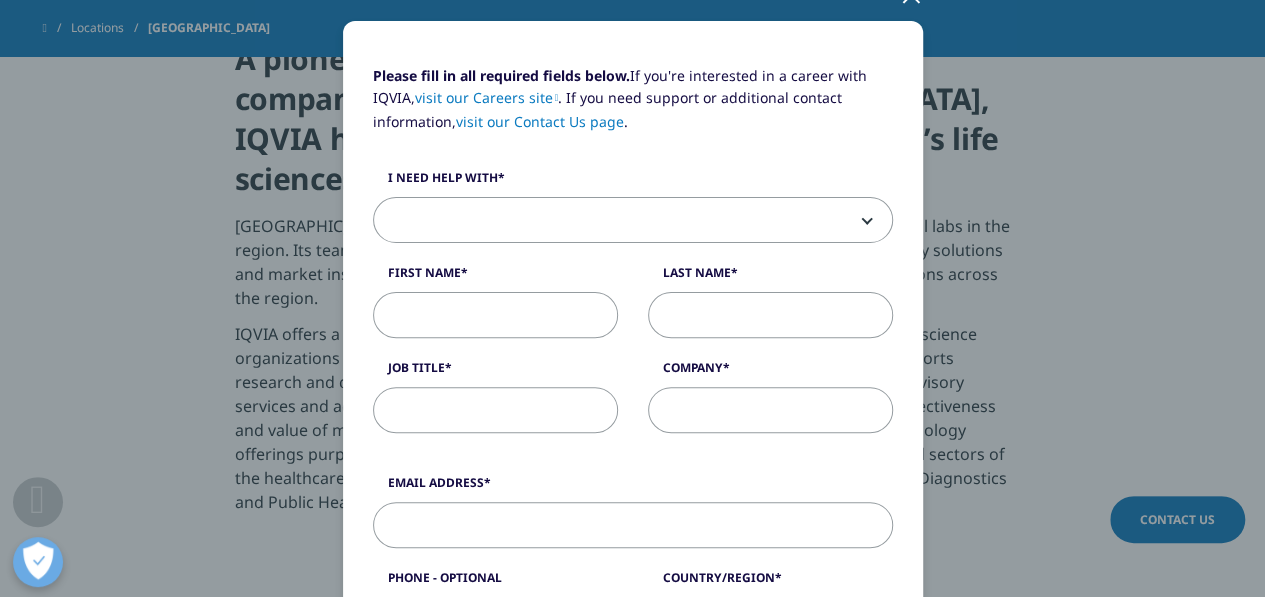 scroll, scrollTop: 63, scrollLeft: 0, axis: vertical 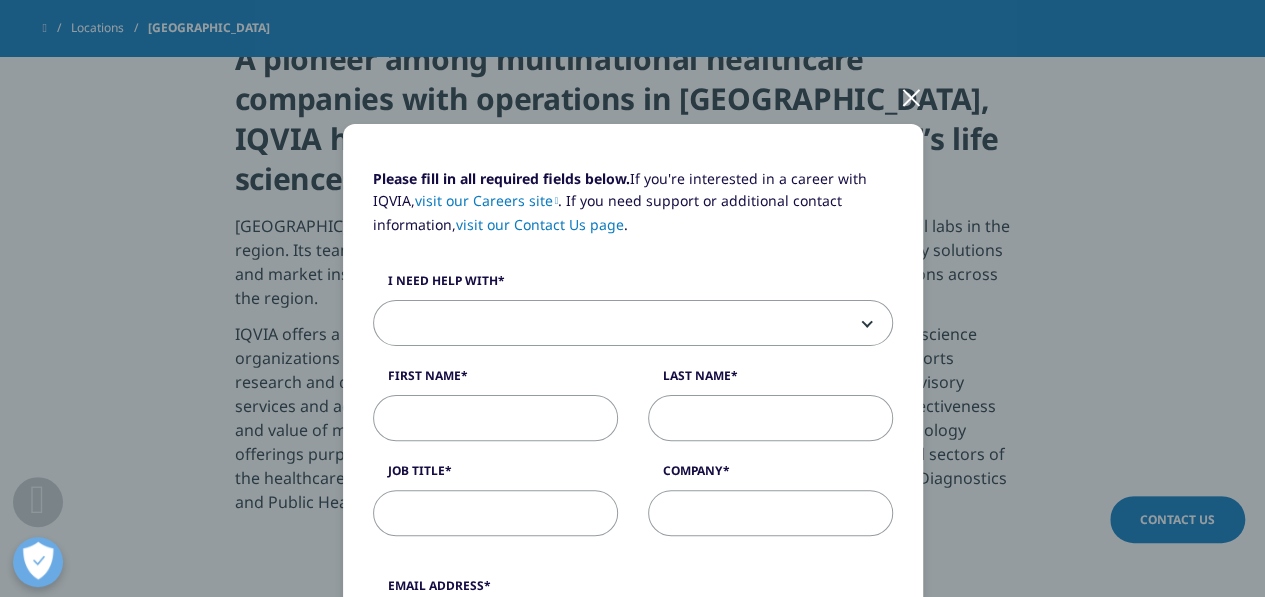 click at bounding box center (911, 96) 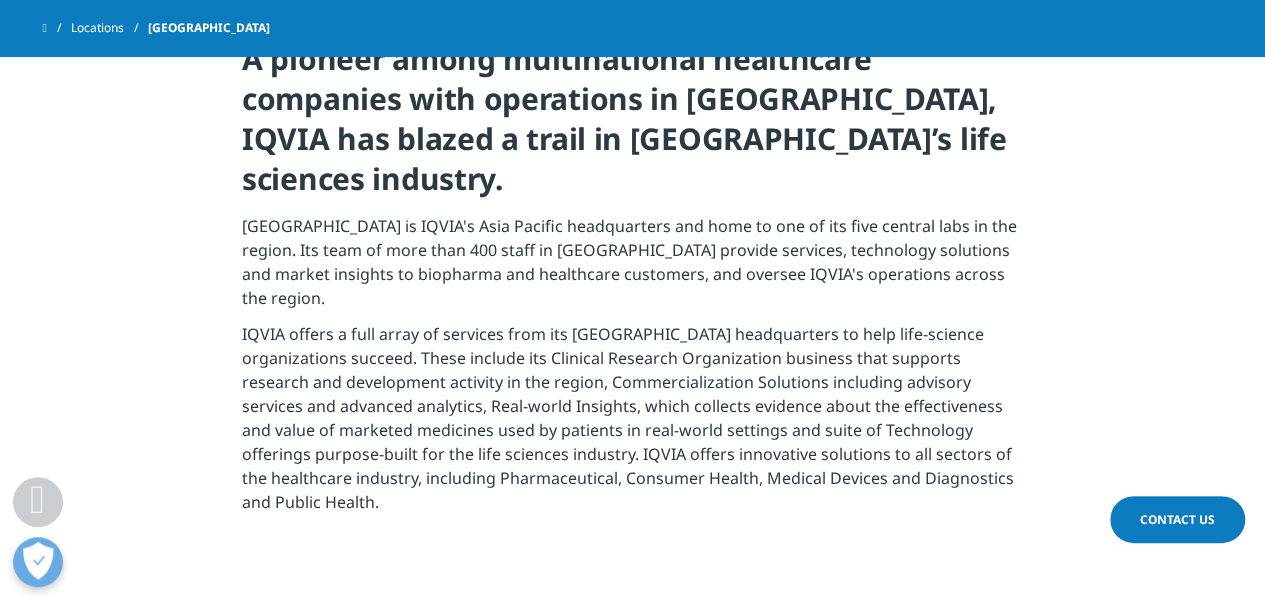 click on "Contact Us" at bounding box center [1177, 519] 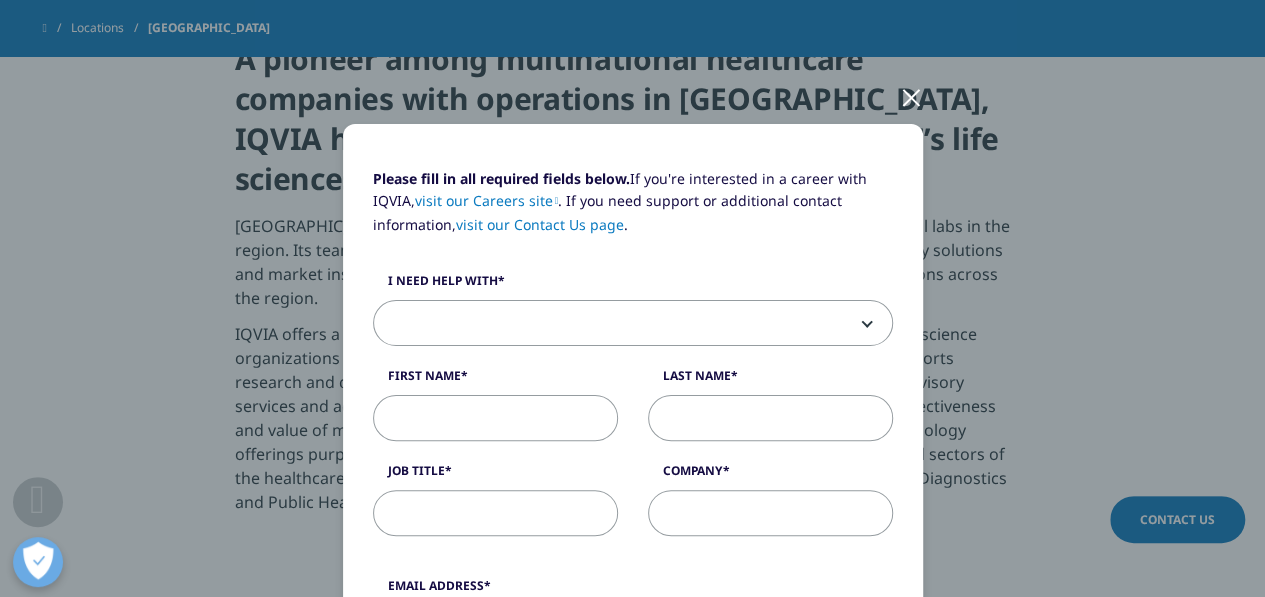 click at bounding box center [633, 324] 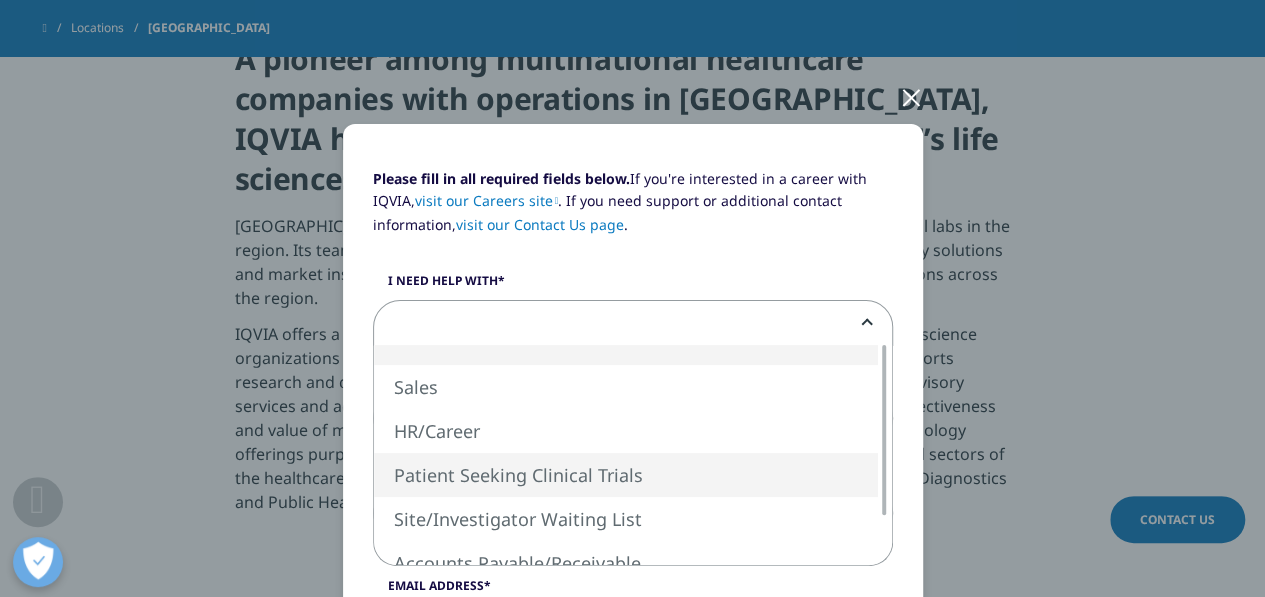 select on "Patient Seeking Clinical Trials" 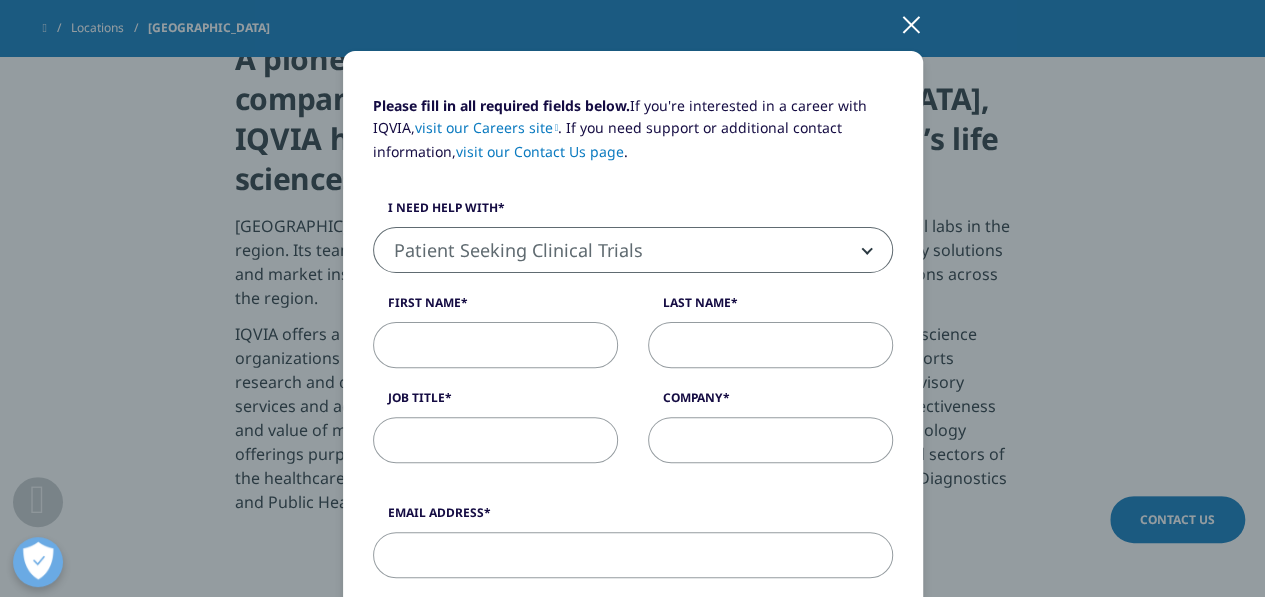 scroll, scrollTop: 163, scrollLeft: 0, axis: vertical 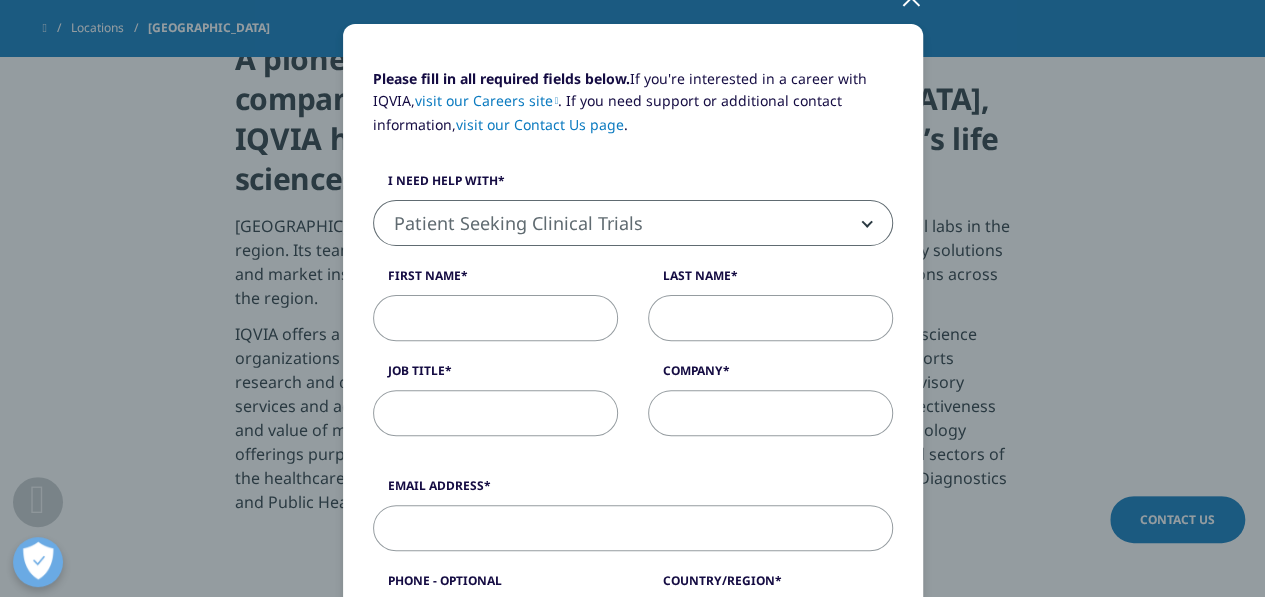 click on "First Name" at bounding box center [495, 318] 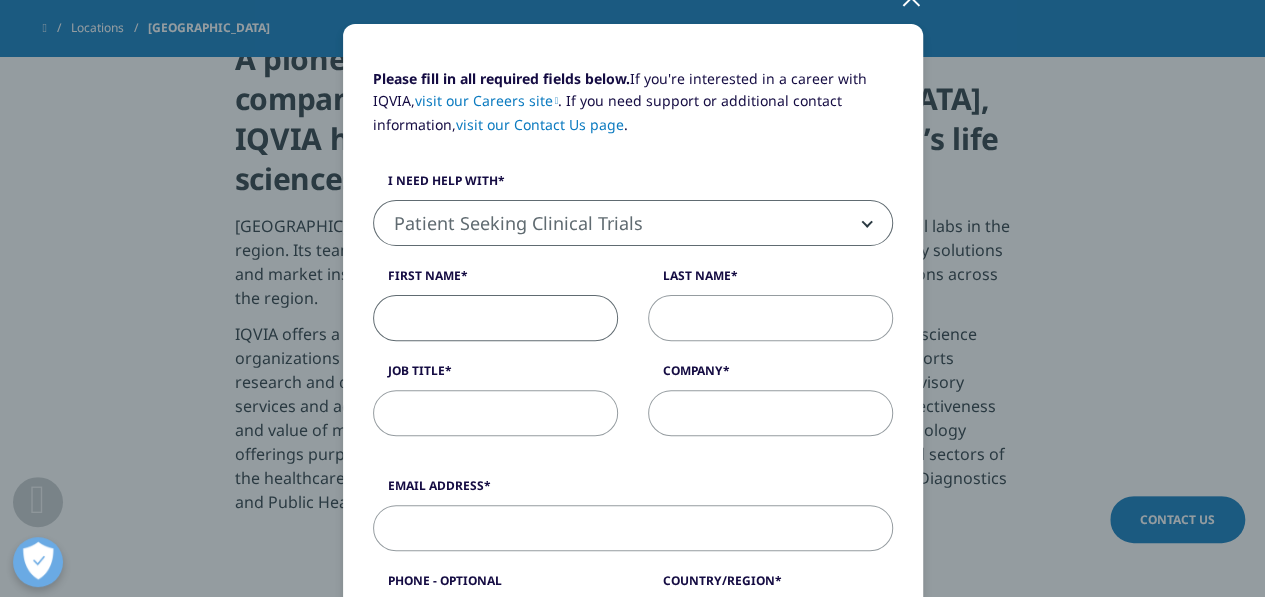 type on "Neng" 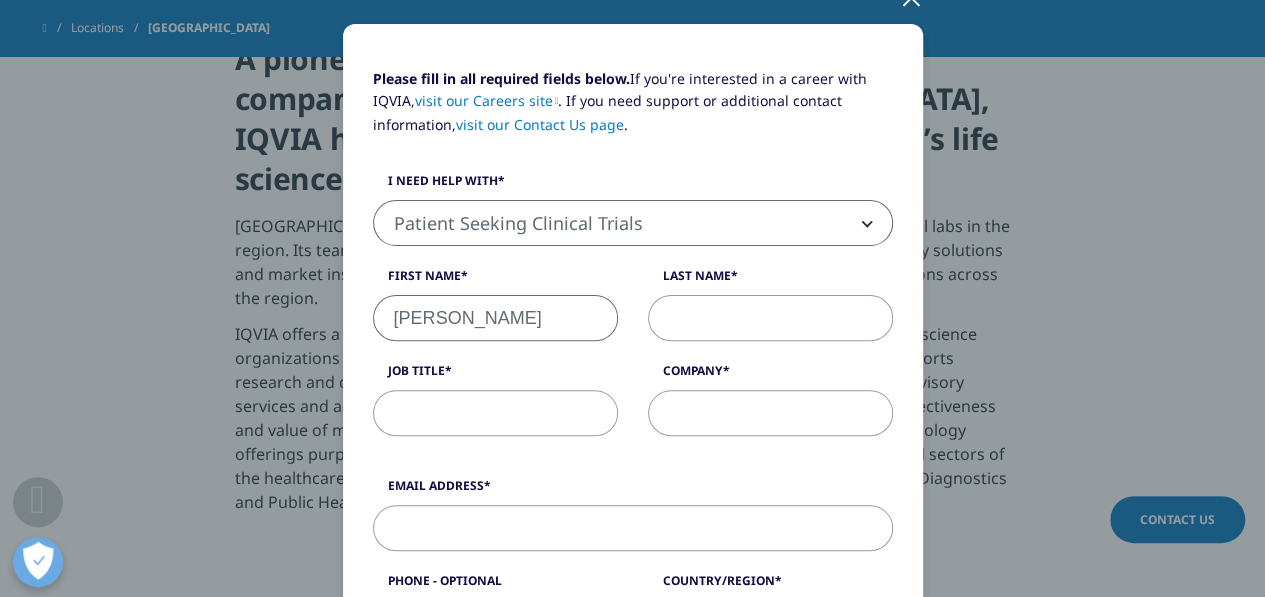 type on "Zhang" 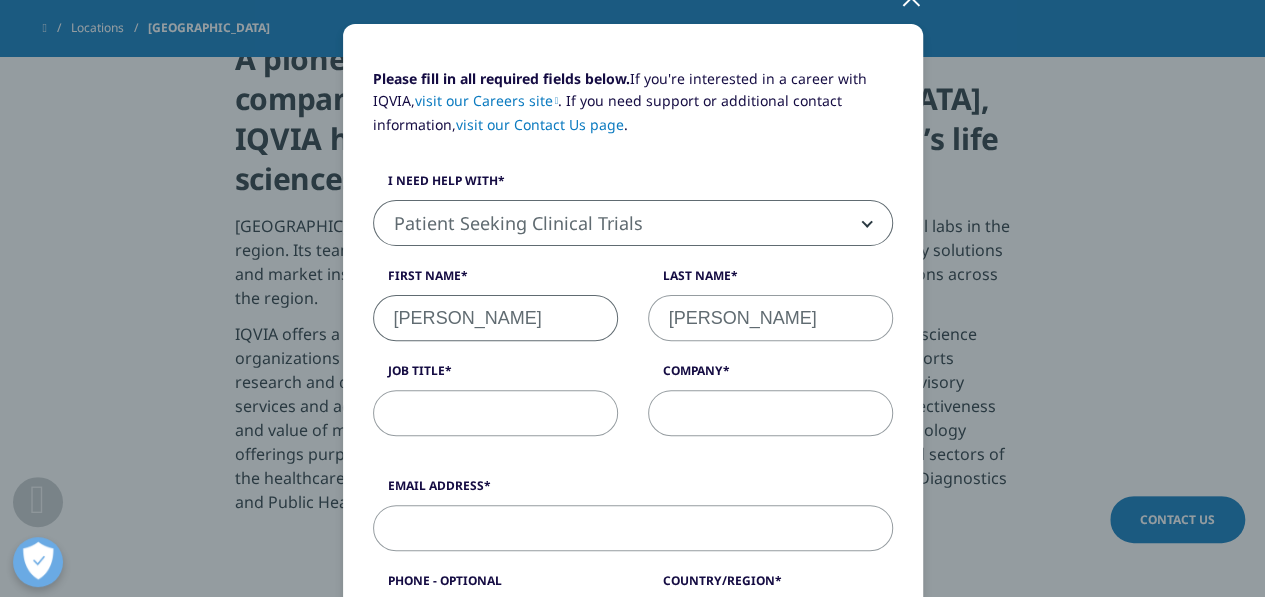type on "Longrunn Medical Technologies Pte Ltd" 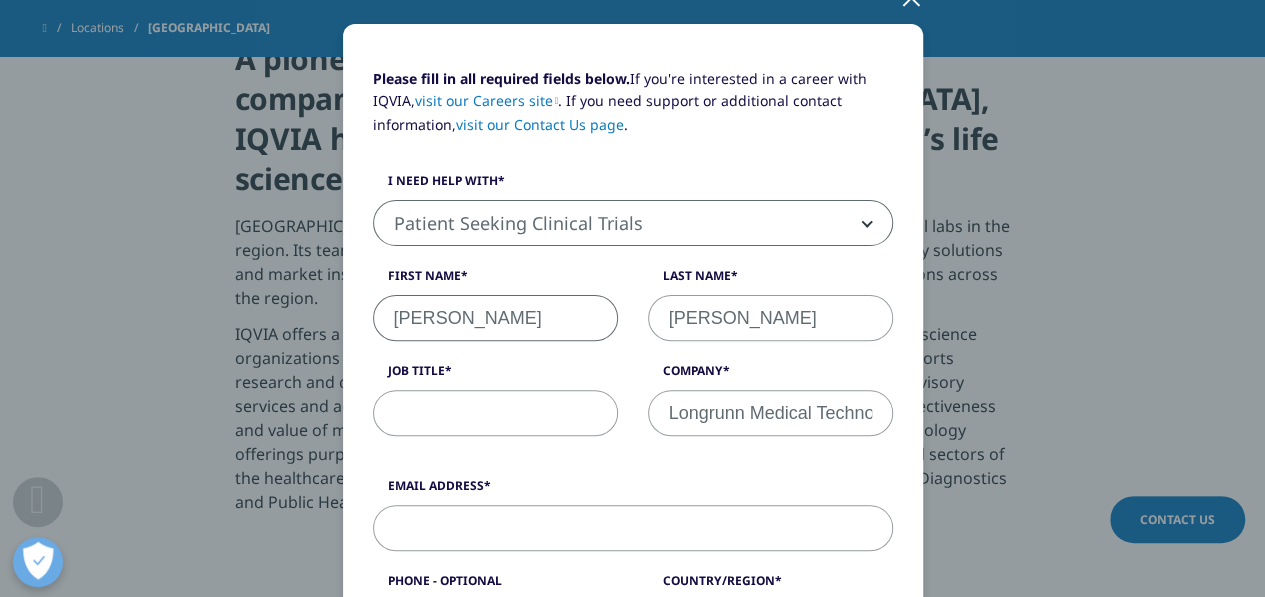 type on "neng@efila.sg" 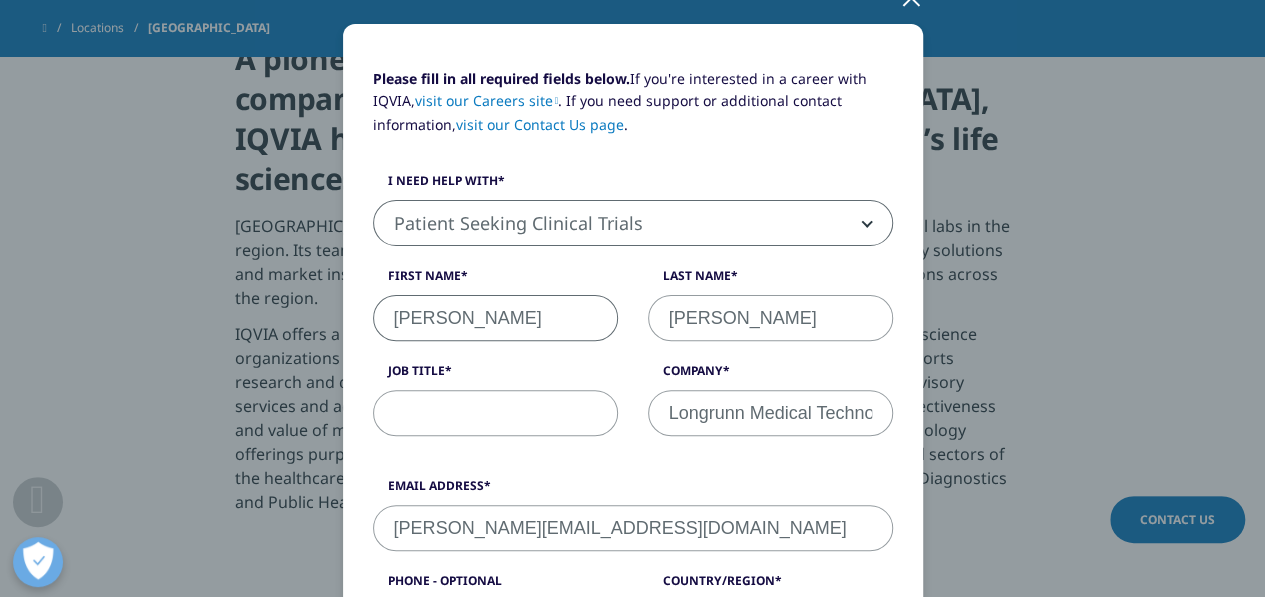 type on "91157265" 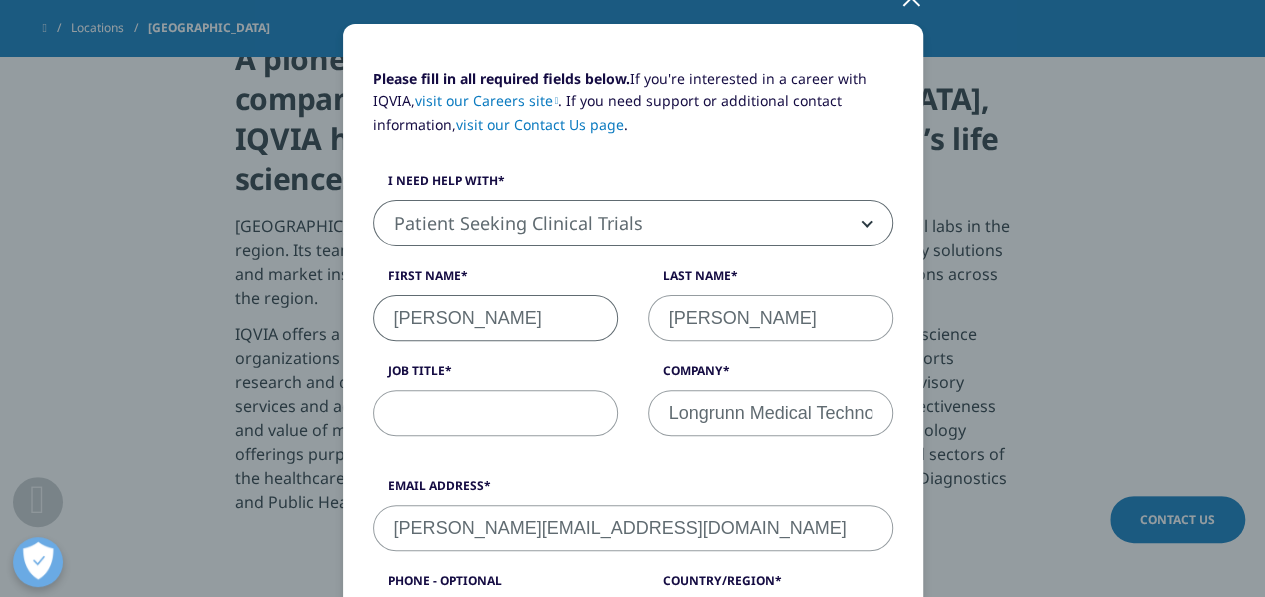 select on "[GEOGRAPHIC_DATA]" 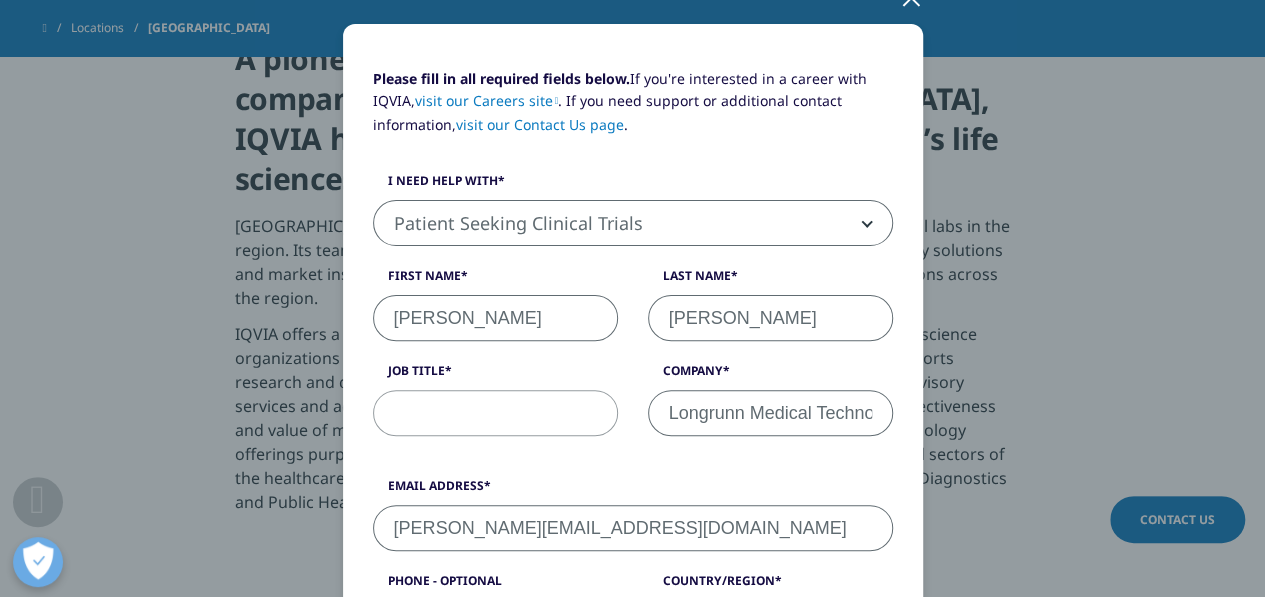 scroll, scrollTop: 208, scrollLeft: 0, axis: vertical 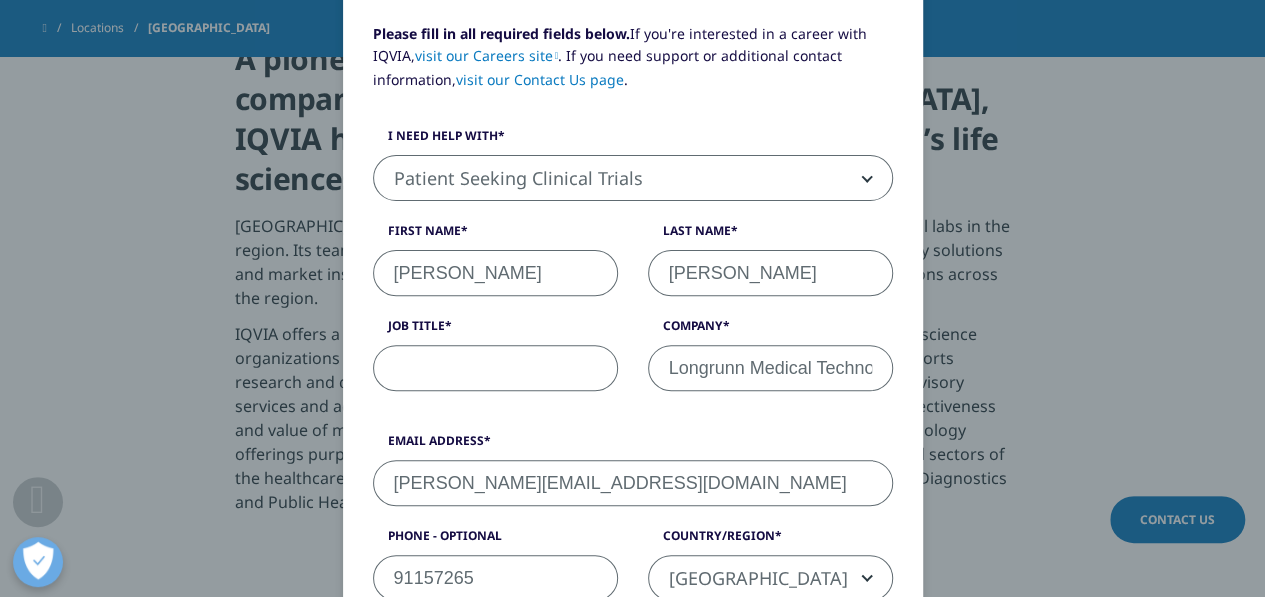 click on "Job Title" at bounding box center [495, 368] 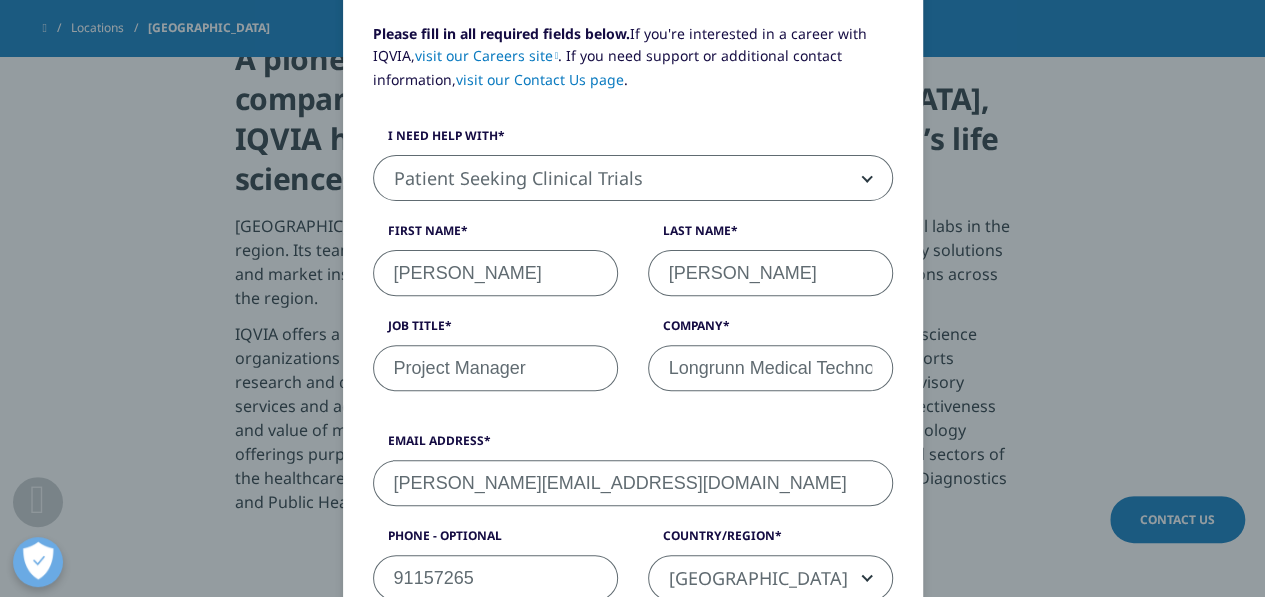scroll, scrollTop: 508, scrollLeft: 0, axis: vertical 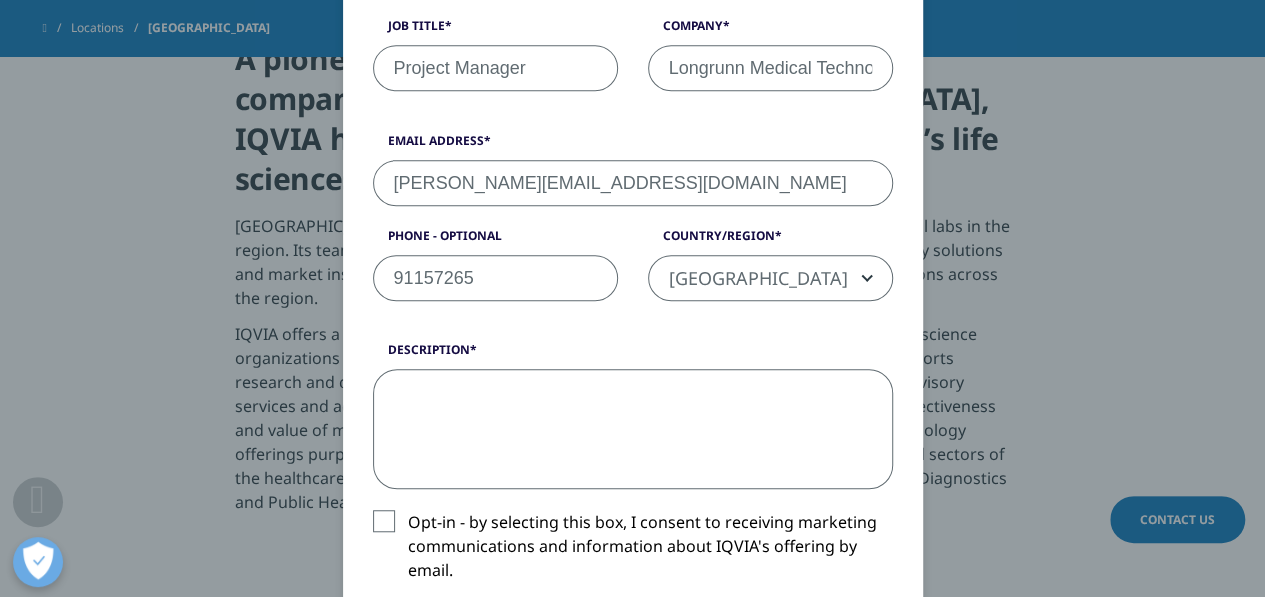click on "Description" at bounding box center (633, 429) 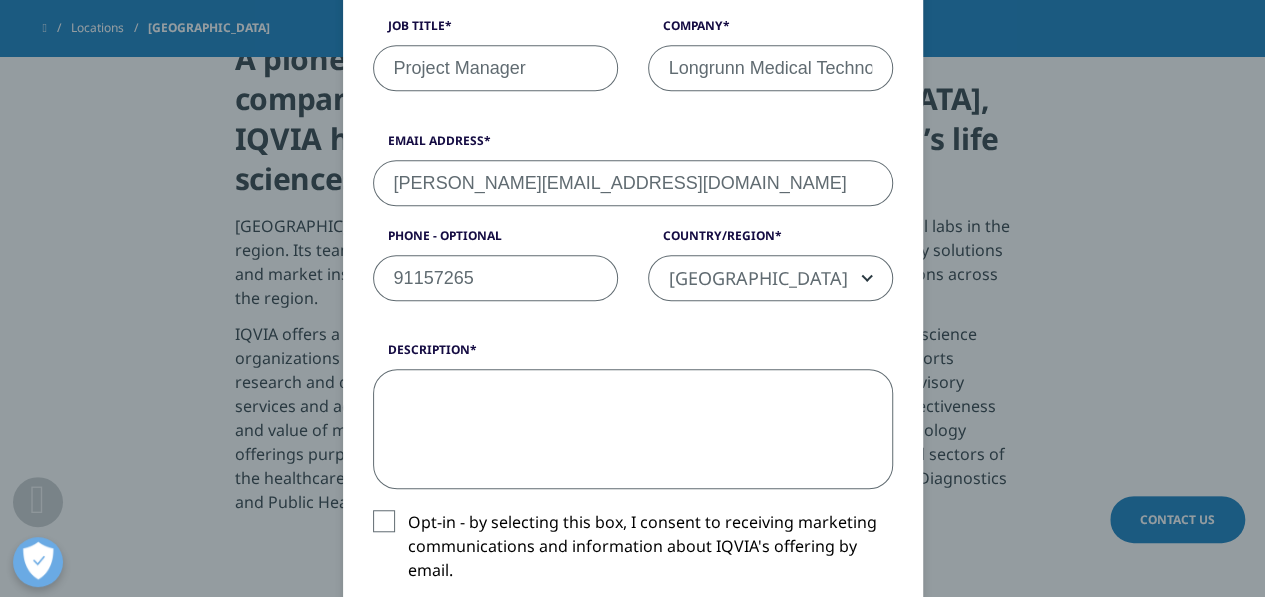 paste on "Dear Sir/Madam,
Good afternoon.
I am the Project Manager at Longrunn Medical Technologies Pte Ltd, a biotechnology firm dedicated to pioneering innovative therapies for diabetes. Our core breakthrough is the world’s first natural product achieving diabetes remission, utilizing our patented strain Ceriporia lacerata K1. Following the Phase I clinical trials in South Korea, we are planning to conduct a single-arm clinical stduy that aims to explore the potential benefits of Ceriporia lacerata K1 in addressing insulin resistance in patients with Type 2 diabetes. Building on existing research, our project will specifically focus on evaluating the effects of the strain Ceriporia lacerata K1, which shows promising potential for therapeutic use.
As part of our mission to combat the growing global burden of Type 2 Diabetes, we recognize the need for innovative approaches that can complement current treatments and provide better management options for patients. Ceriporia lacerata K1 has demonstrated intriguing pr..." 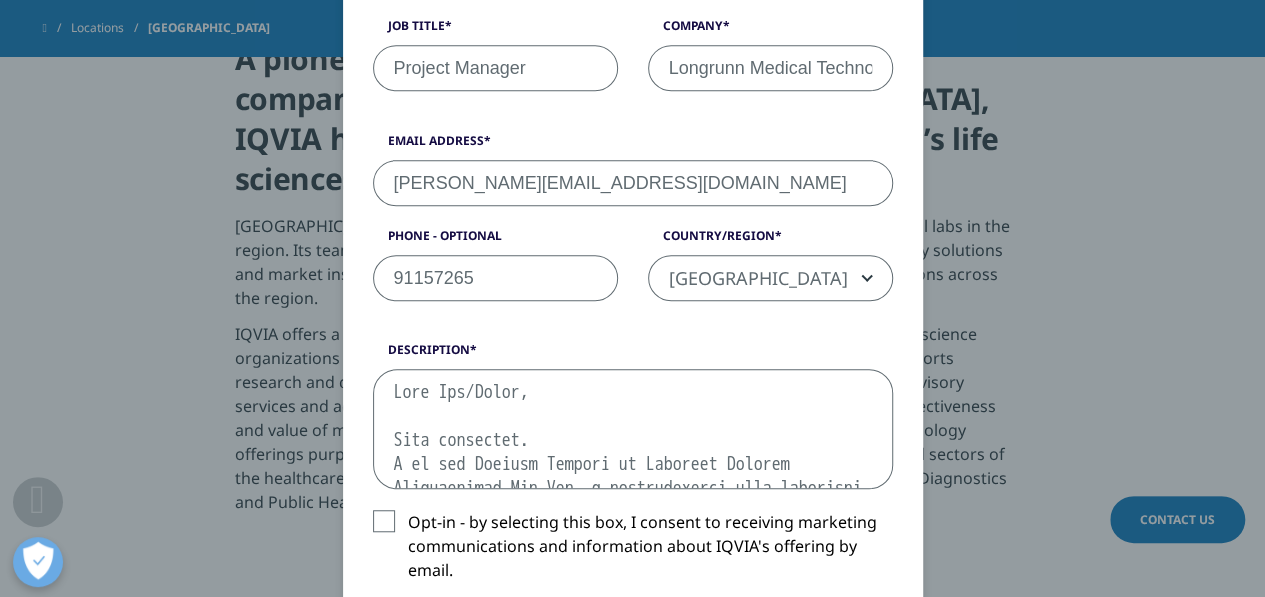 scroll, scrollTop: 850, scrollLeft: 0, axis: vertical 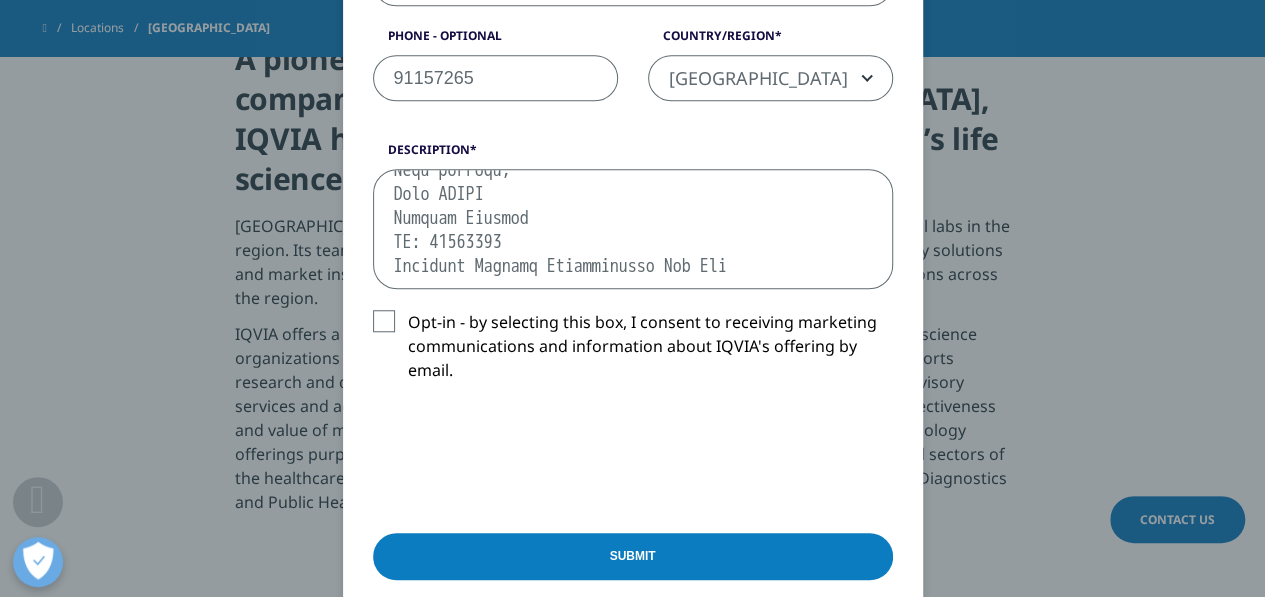 type on "Dear Sir/Madam,
Good afternoon.
I am the Project Manager at Longrunn Medical Technologies Pte Ltd, a biotechnology firm dedicated to pioneering innovative therapies for diabetes. Our core breakthrough is the world’s first natural product achieving diabetes remission, utilizing our patented strain Ceriporia lacerata K1. Following the Phase I clinical trials in South Korea, we are planning to conduct a single-arm clinical stduy that aims to explore the potential benefits of Ceriporia lacerata K1 in addressing insulin resistance in patients with Type 2 diabetes. Building on existing research, our project will specifically focus on evaluating the effects of the strain Ceriporia lacerata K1, which shows promising potential for therapeutic use.
As part of our mission to combat the growing global burden of Type 2 Diabetes, we recognize the need for innovative approaches that can complement current treatments and provide better management options for patients. Ceriporia lacerata K1 has demonstrated intriguing pr..." 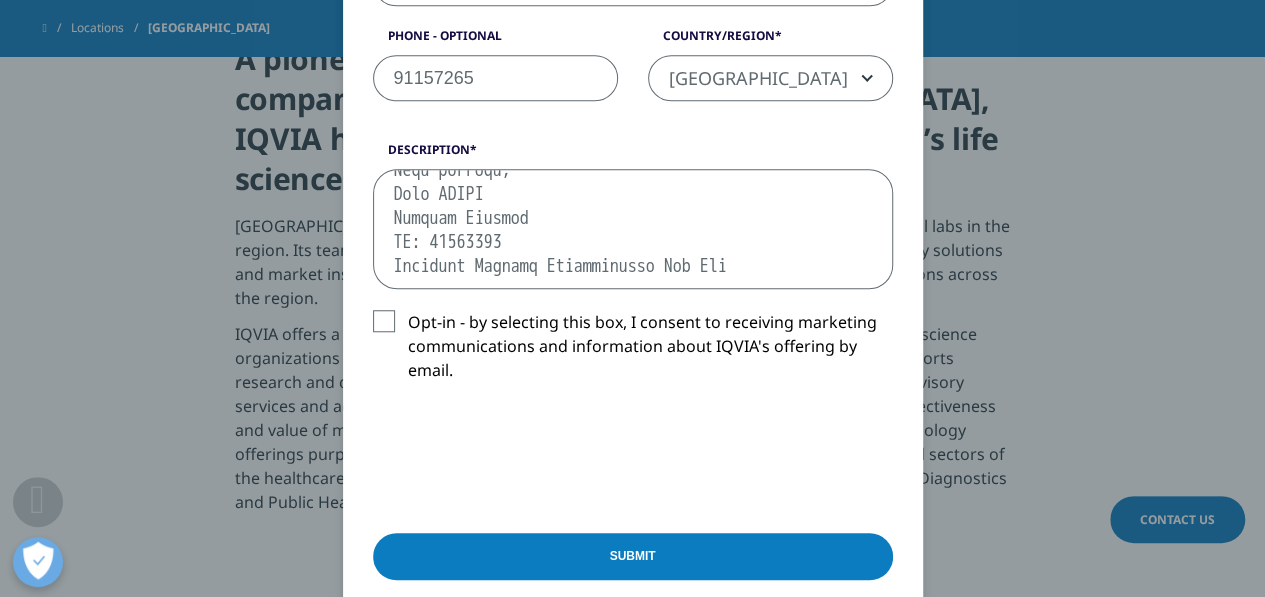 click on "Opt-in - by selecting this box, I consent to receiving marketing communications and information about IQVIA's offering by email." at bounding box center (633, 351) 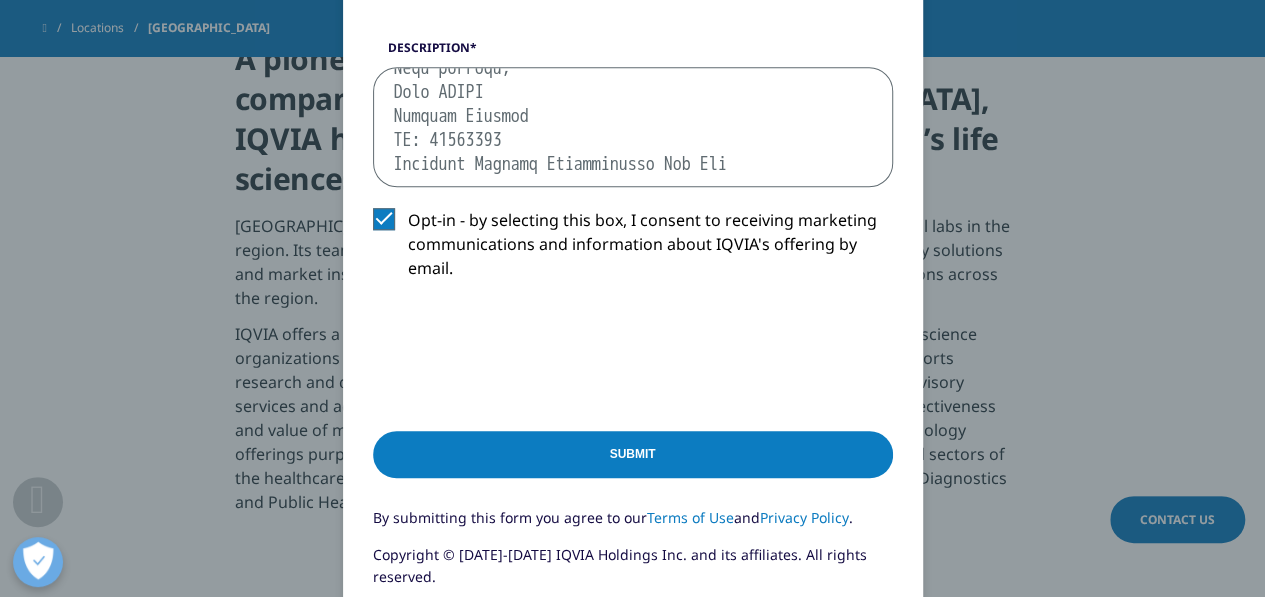 scroll, scrollTop: 908, scrollLeft: 0, axis: vertical 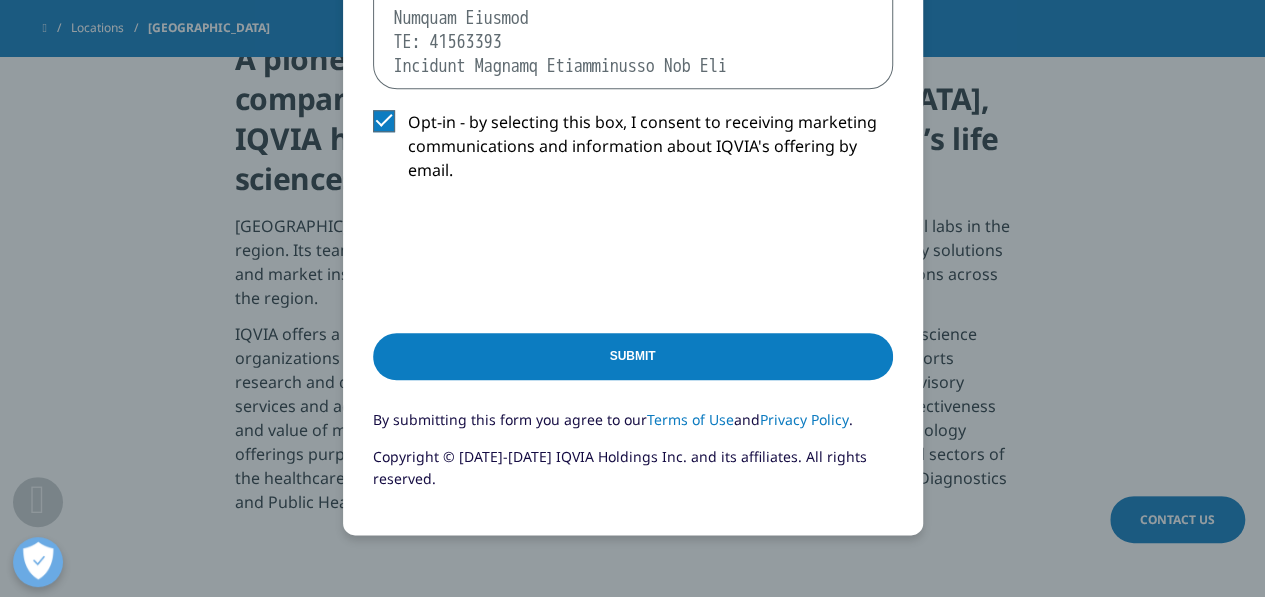 click on "Submit" at bounding box center [633, 356] 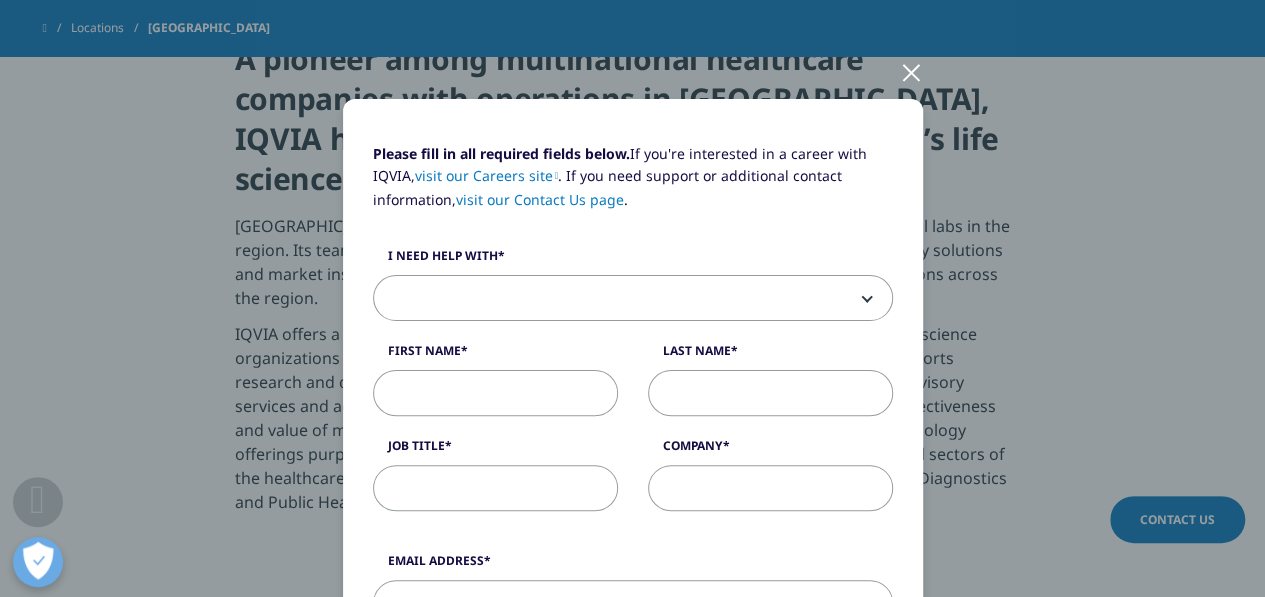 scroll, scrollTop: 100, scrollLeft: 0, axis: vertical 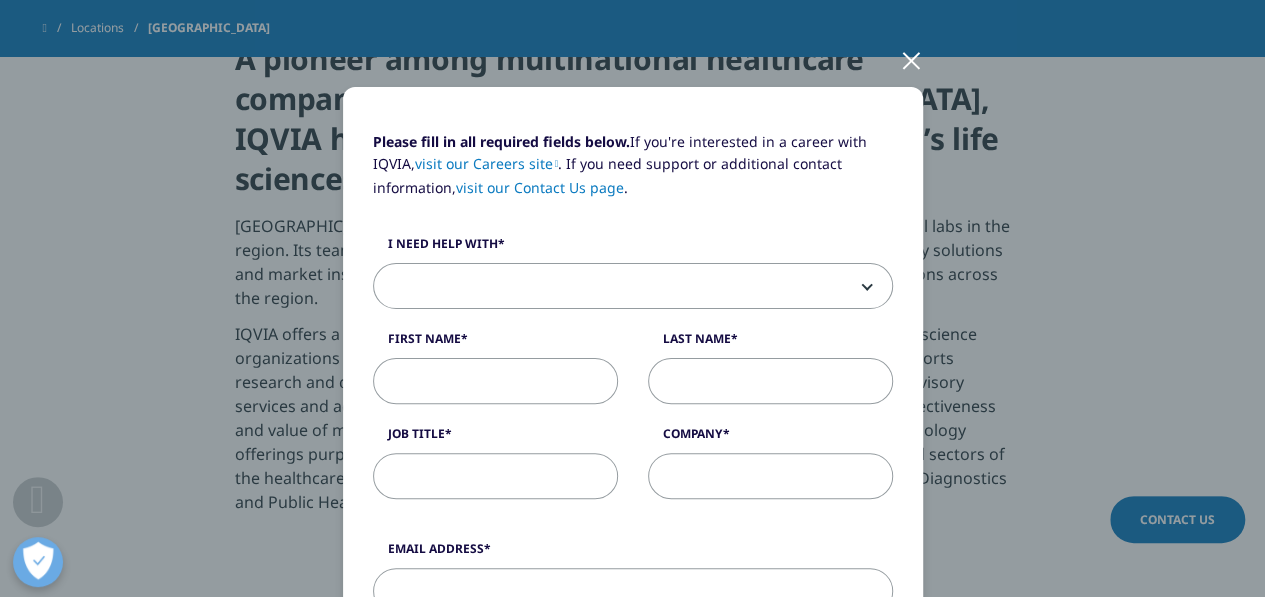 click at bounding box center (911, 59) 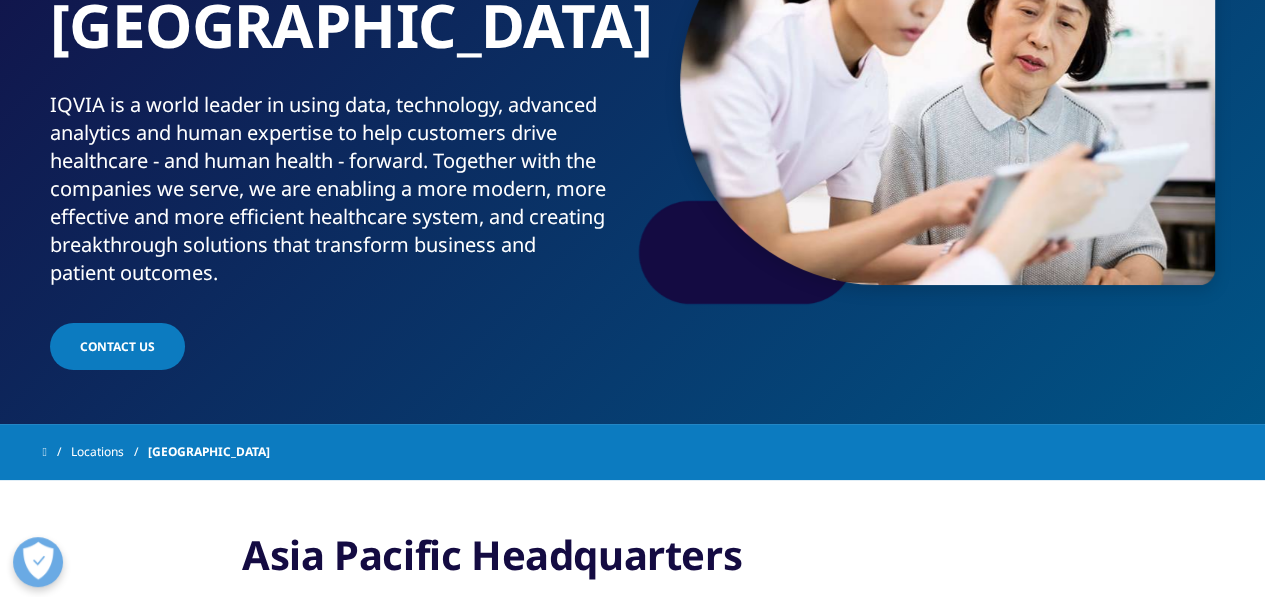 scroll, scrollTop: 0, scrollLeft: 0, axis: both 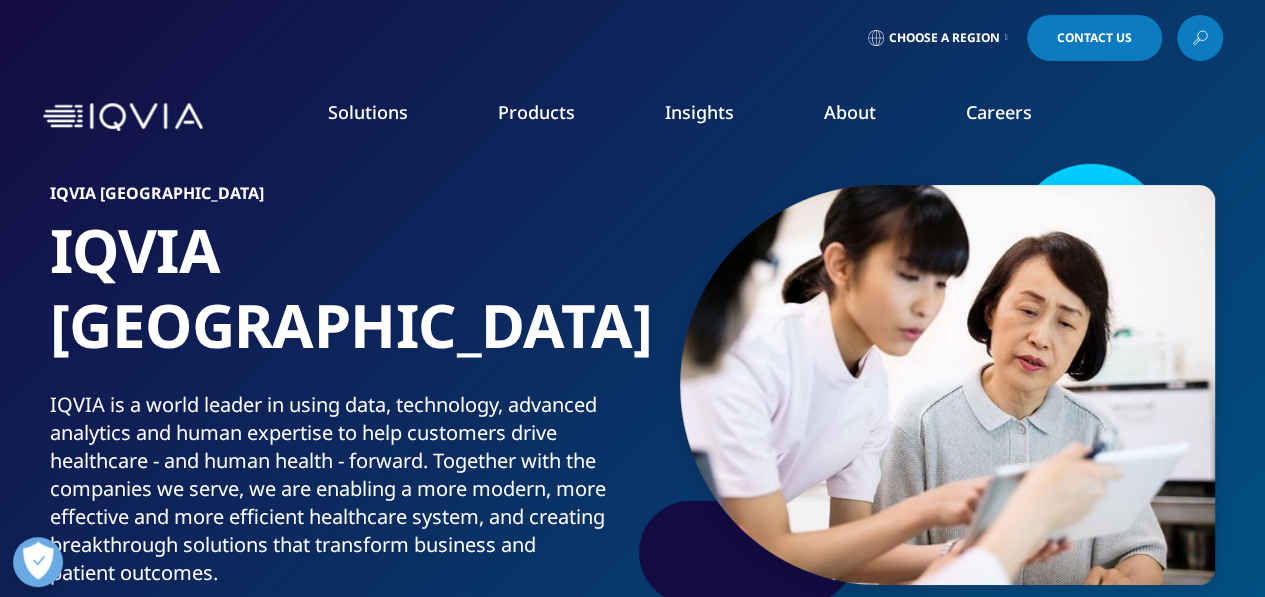 click on "Contact Us" at bounding box center [1094, 38] 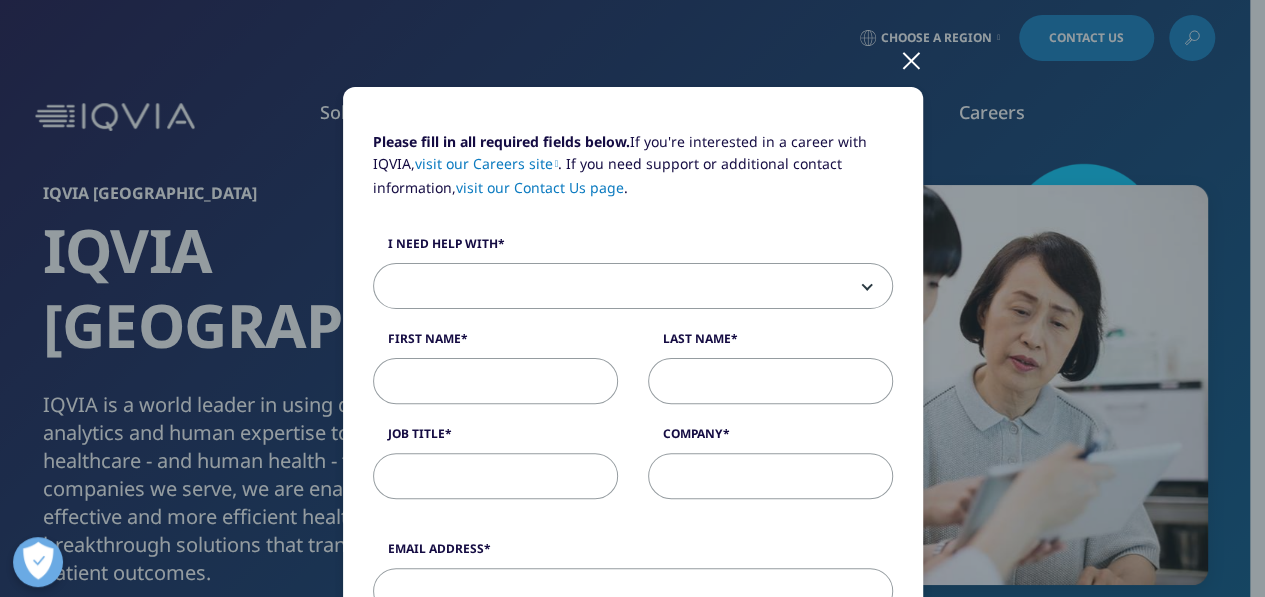 click at bounding box center (911, 59) 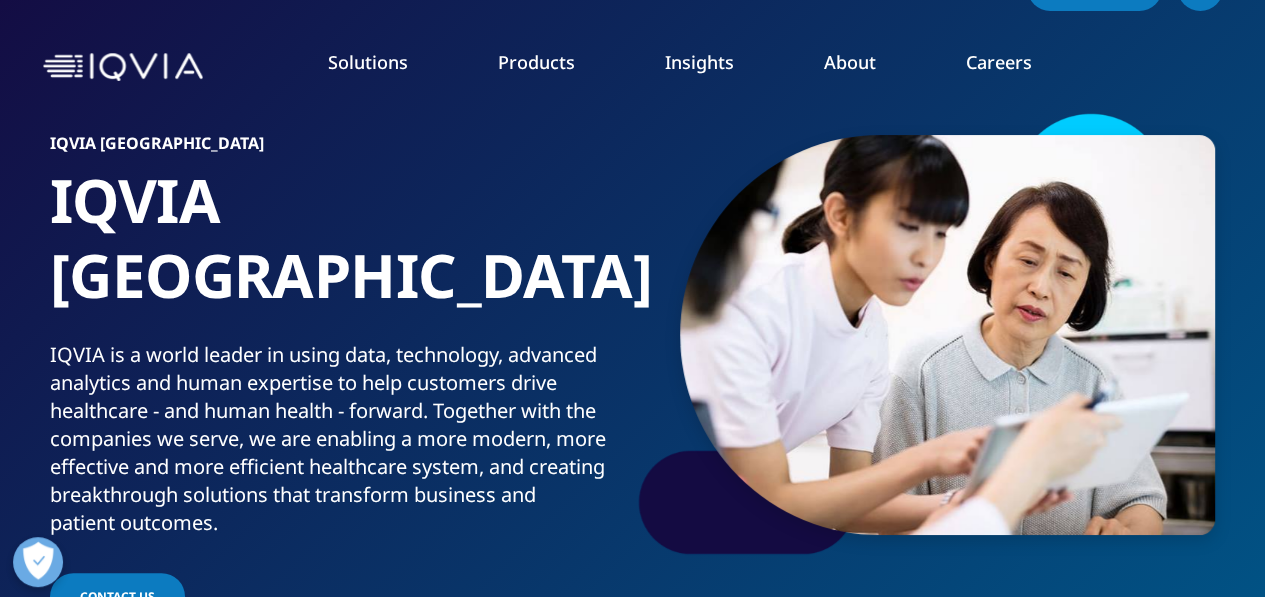 scroll, scrollTop: 0, scrollLeft: 0, axis: both 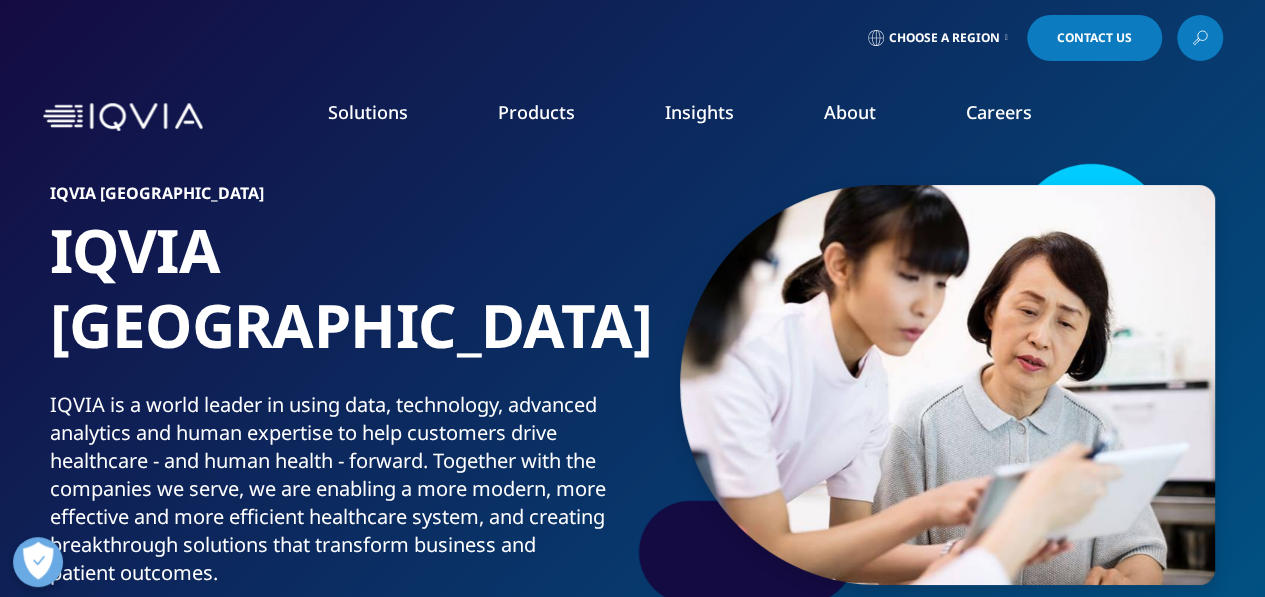 click on "Our Locations" at bounding box center (802, 421) 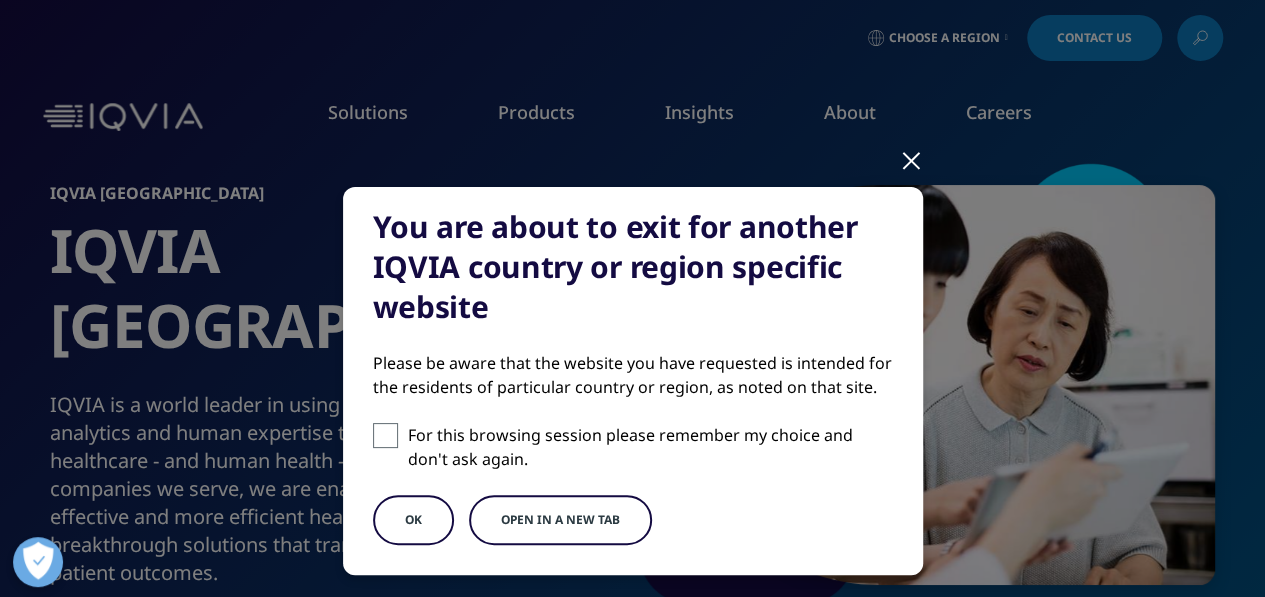 click on "OK" at bounding box center [413, 520] 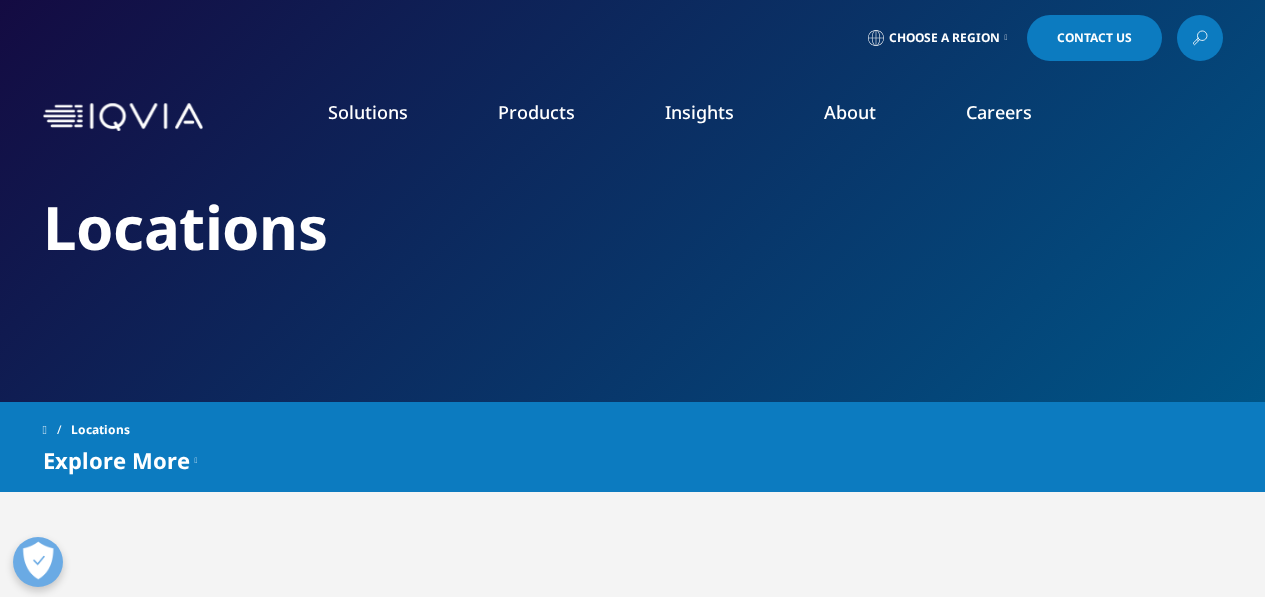 scroll, scrollTop: 0, scrollLeft: 0, axis: both 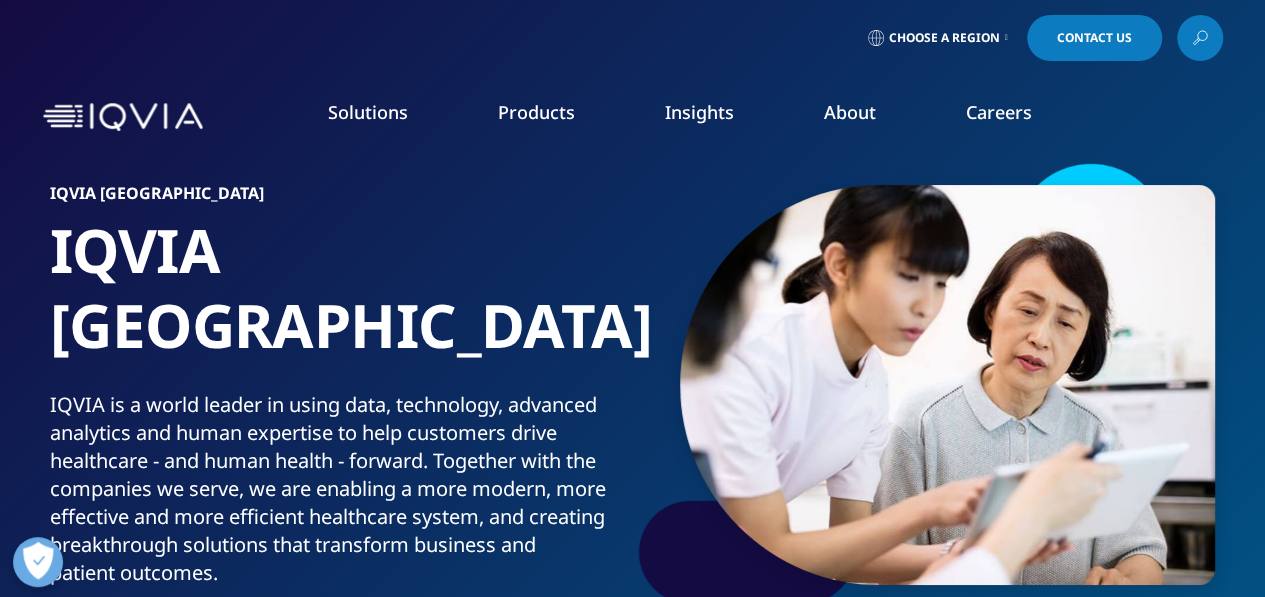 click on "Our Company" at bounding box center (180, 288) 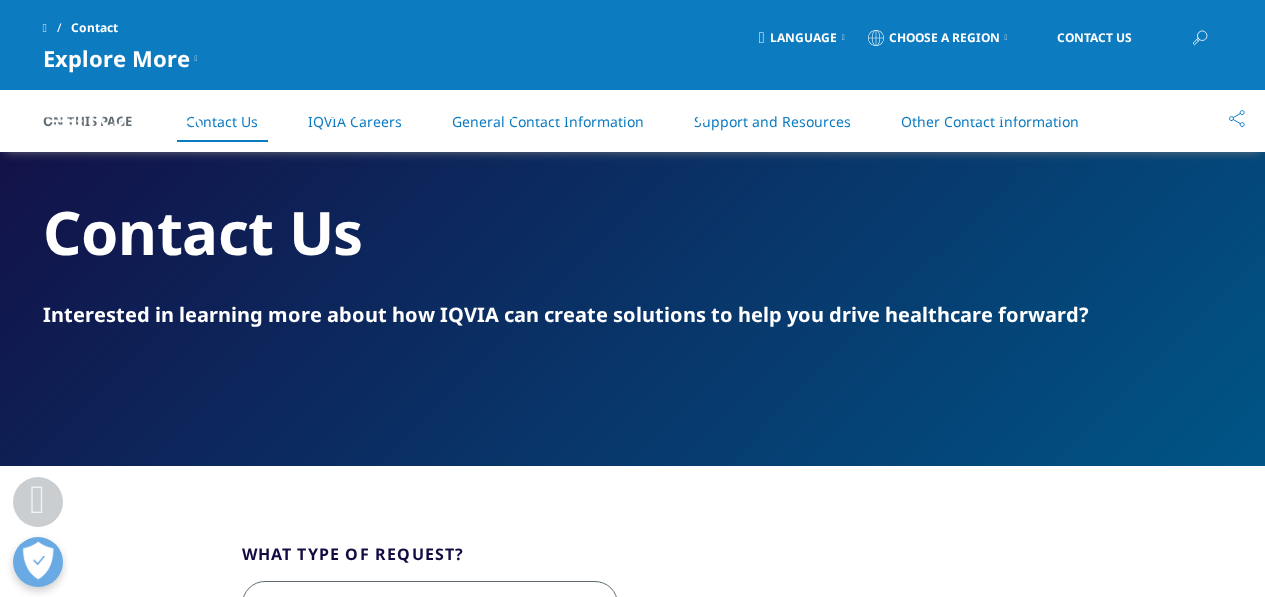 scroll, scrollTop: 1100, scrollLeft: 0, axis: vertical 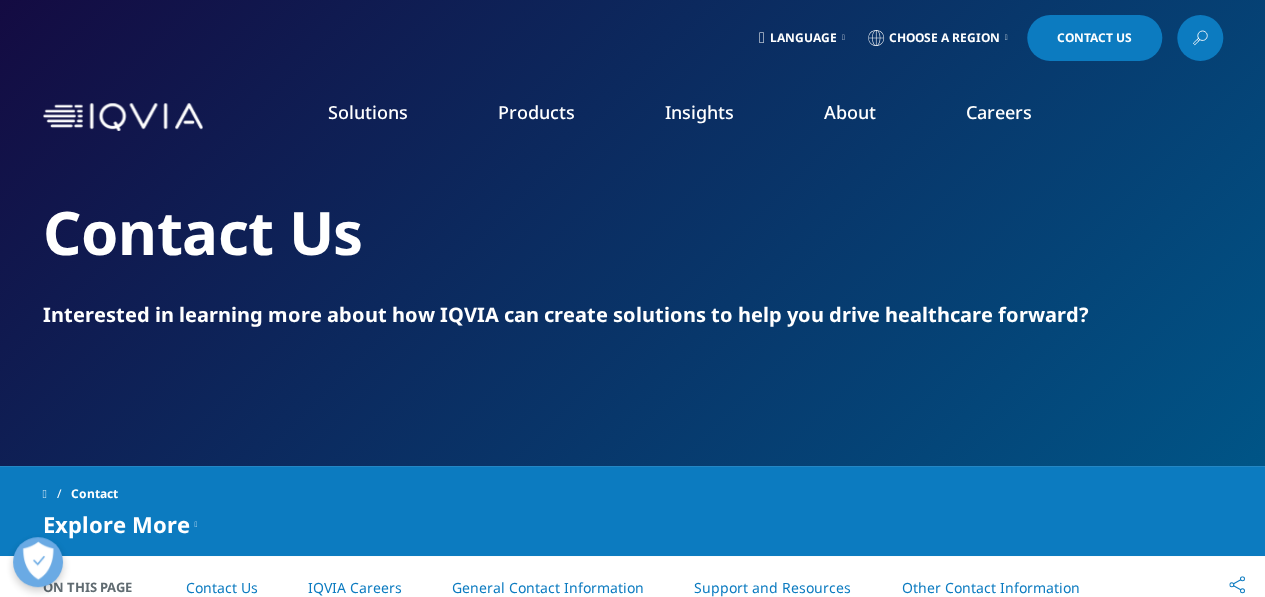 click on "Decentralized Trials" at bounding box center (117, 458) 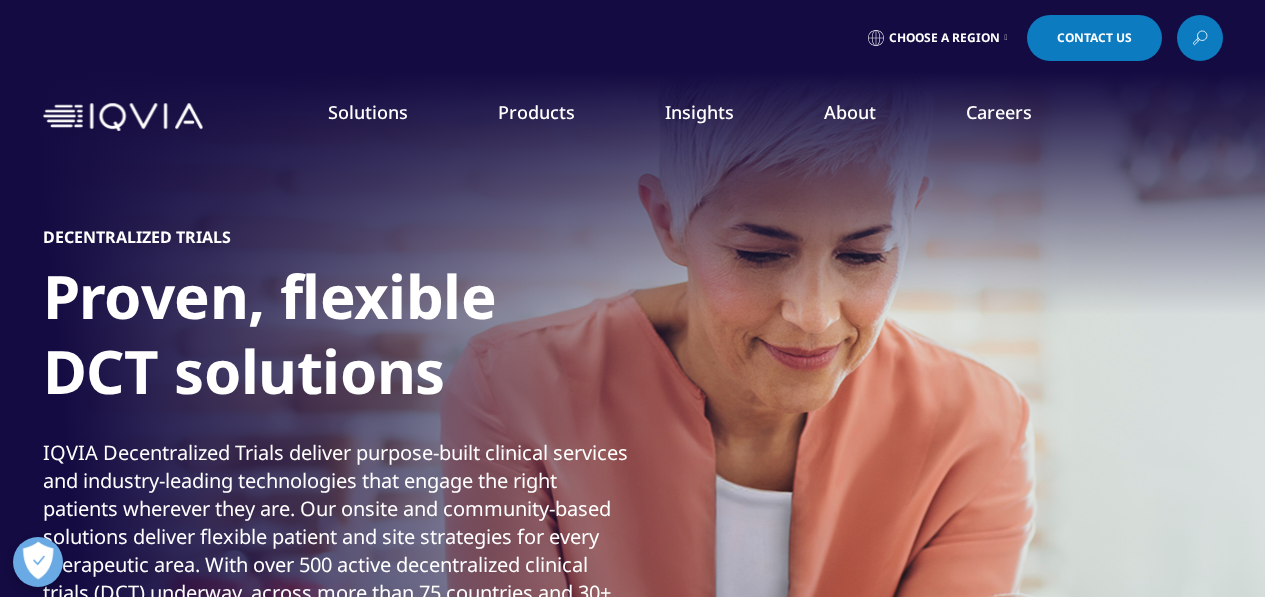 scroll, scrollTop: 800, scrollLeft: 0, axis: vertical 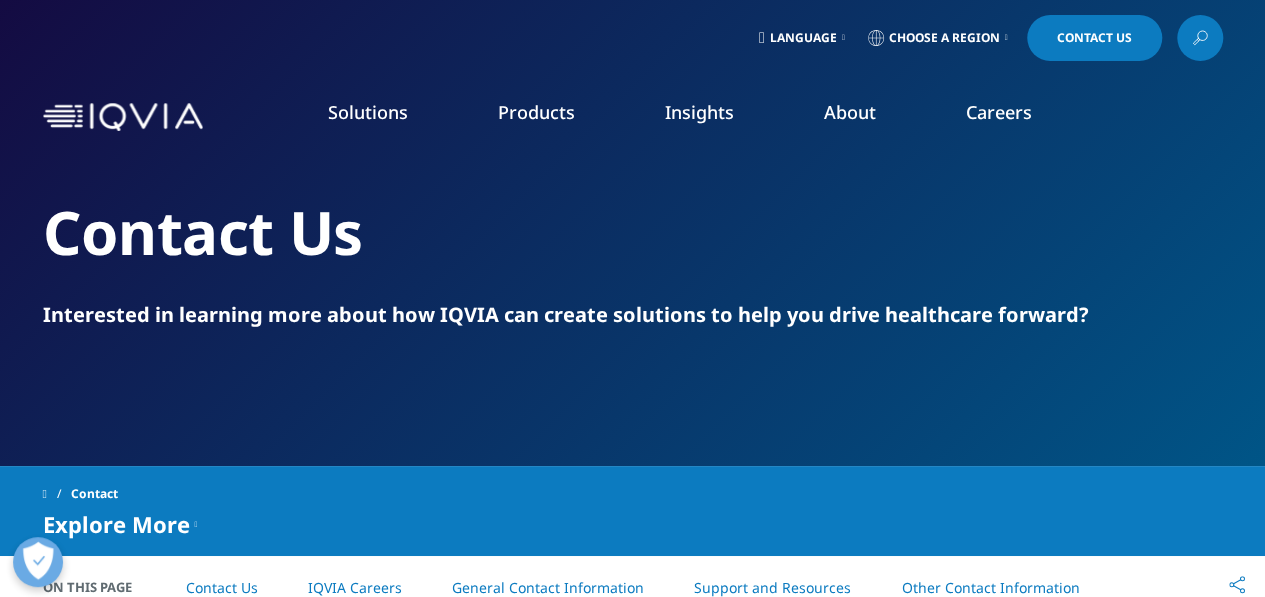 click on "Language" at bounding box center [803, 38] 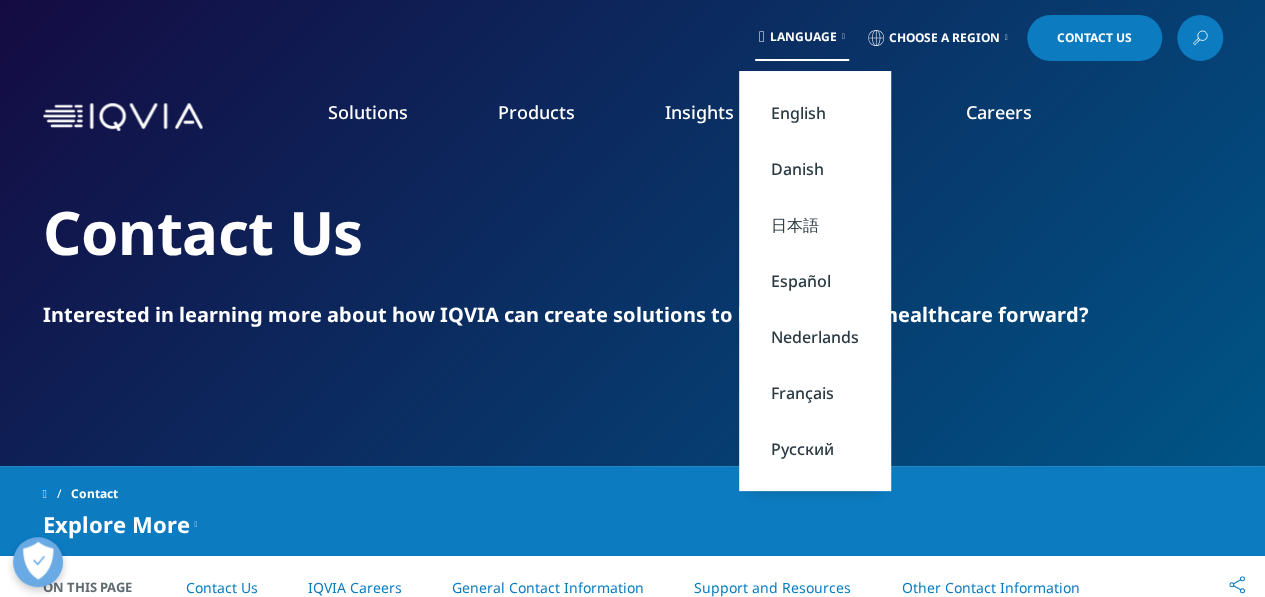 click on "Language
Choose a Region
Contact Us" at bounding box center [633, 38] 